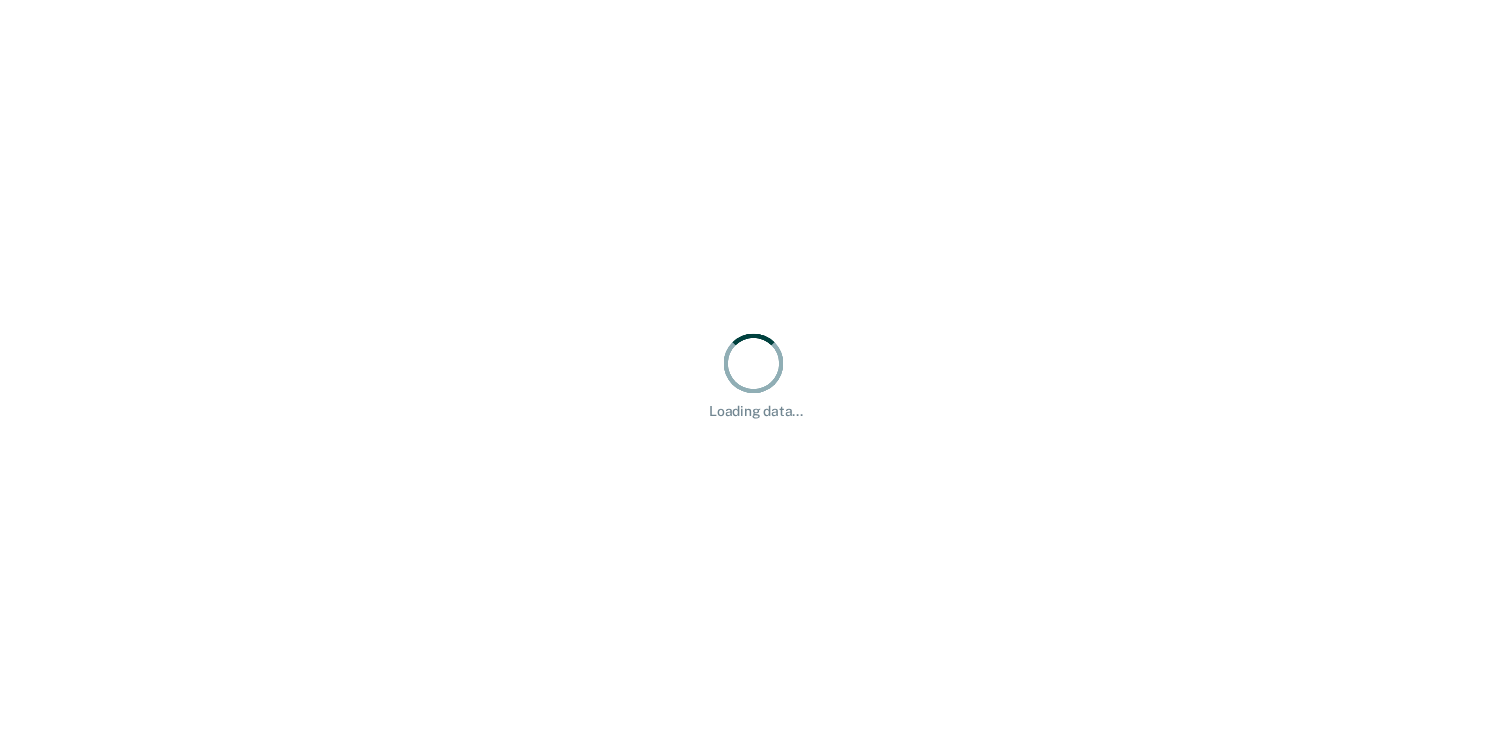 scroll, scrollTop: 0, scrollLeft: 0, axis: both 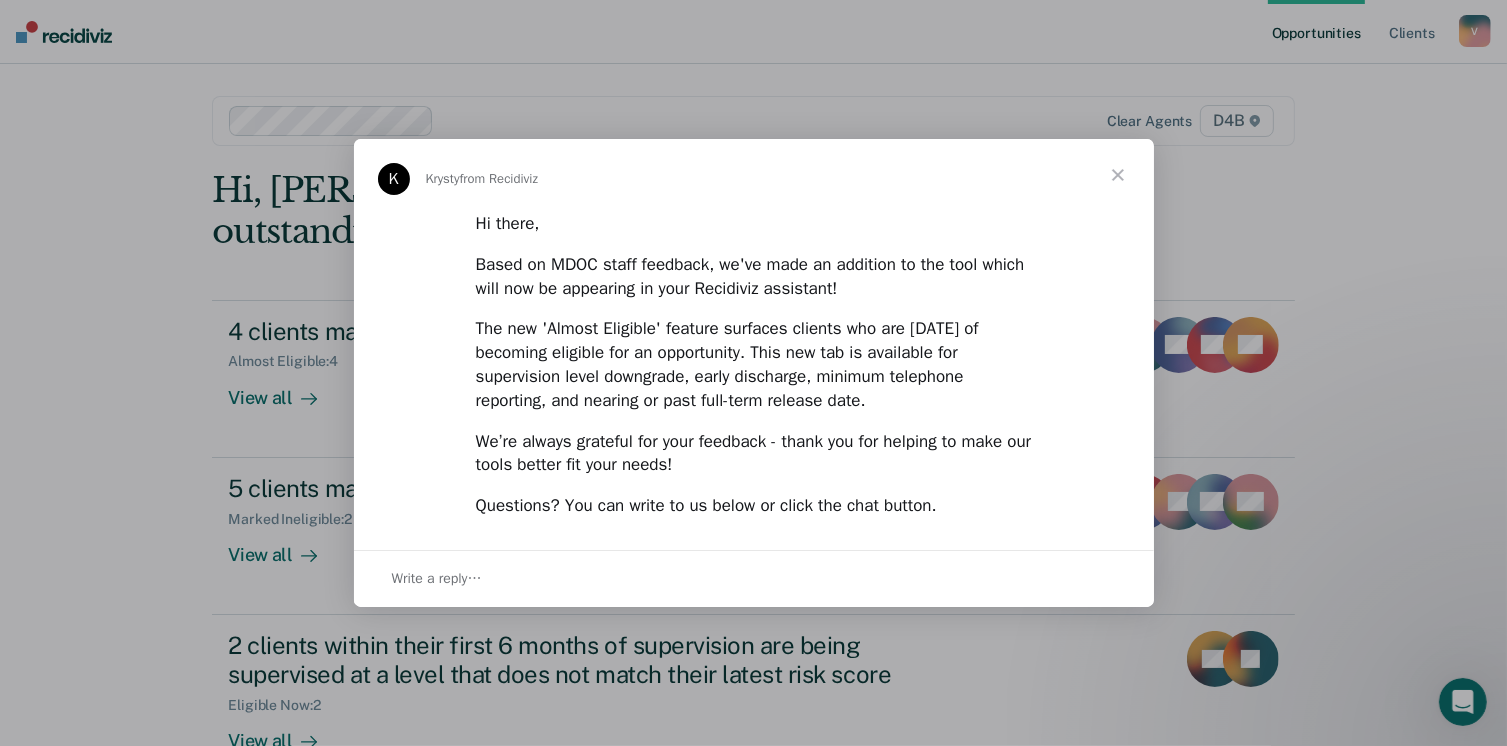 click at bounding box center [1118, 175] 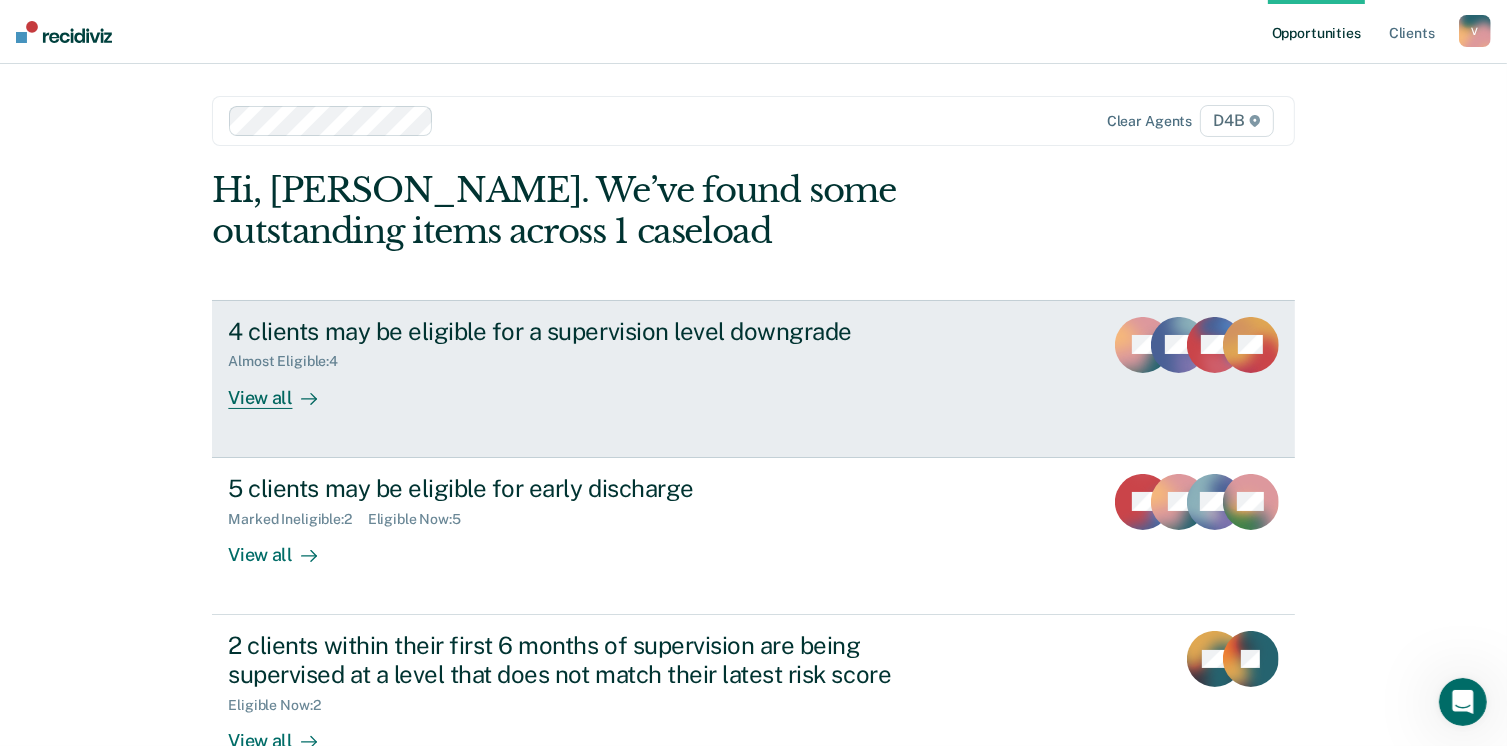 click on "View all" at bounding box center (284, 389) 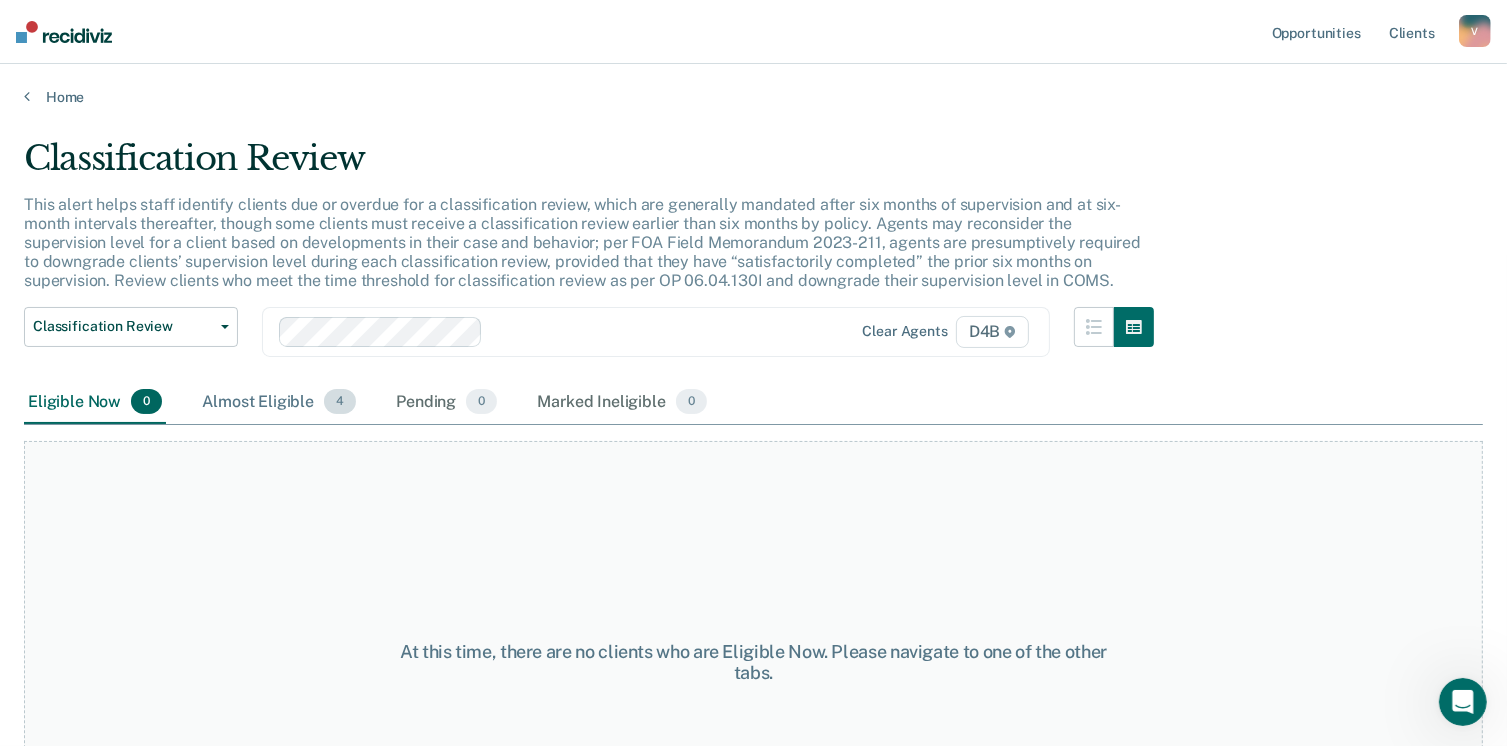 click on "Almost Eligible 4" at bounding box center [279, 403] 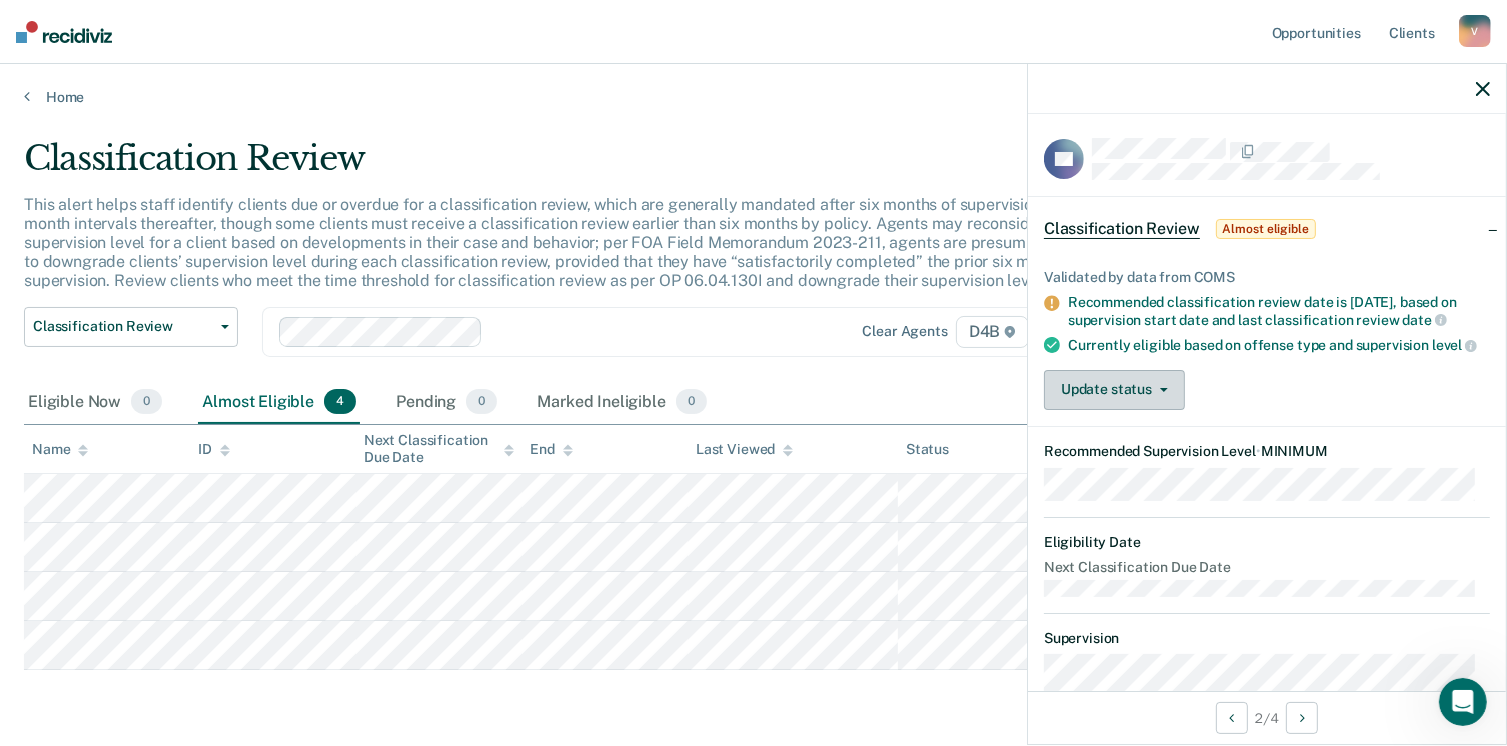 click on "Update status" at bounding box center (1114, 390) 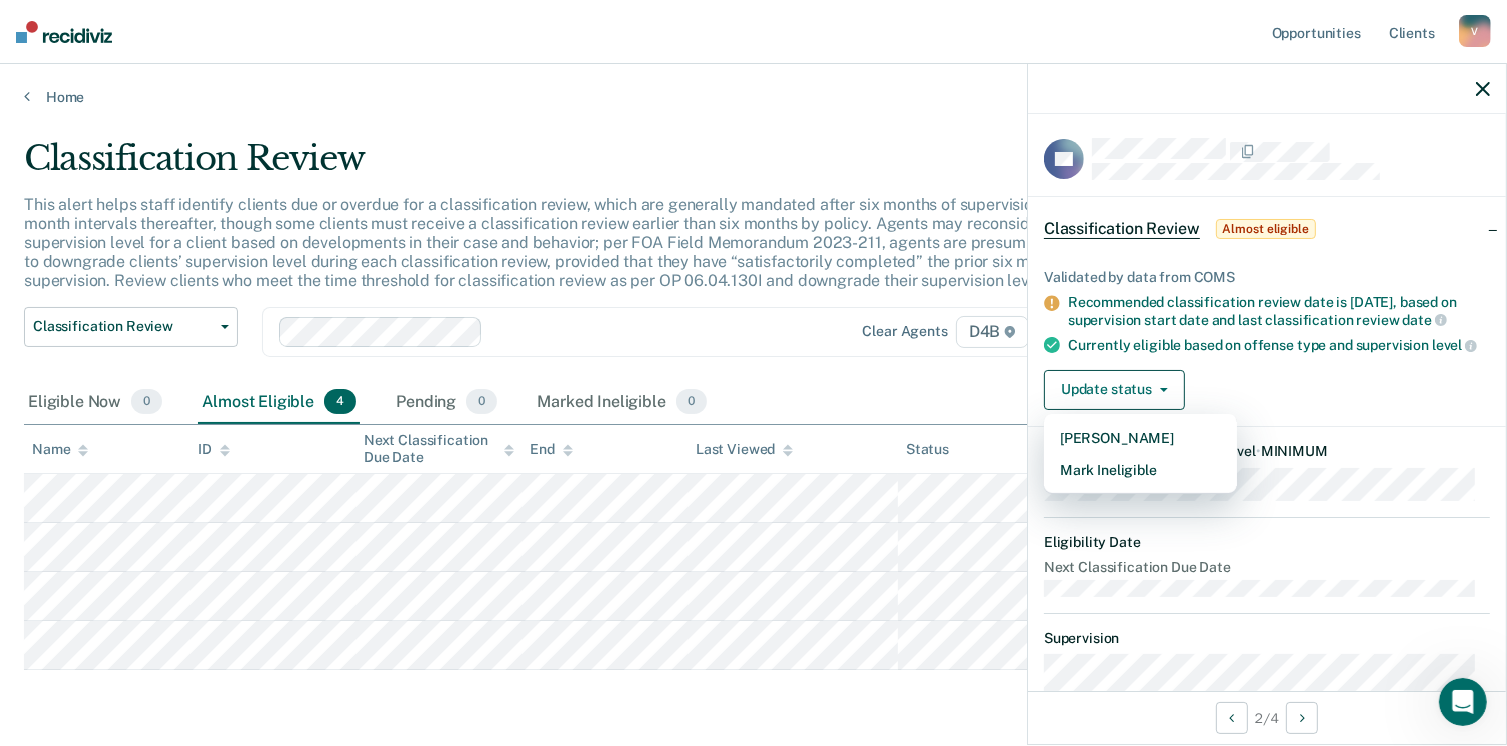 click on "Next Classification Due Date" at bounding box center [1267, 567] 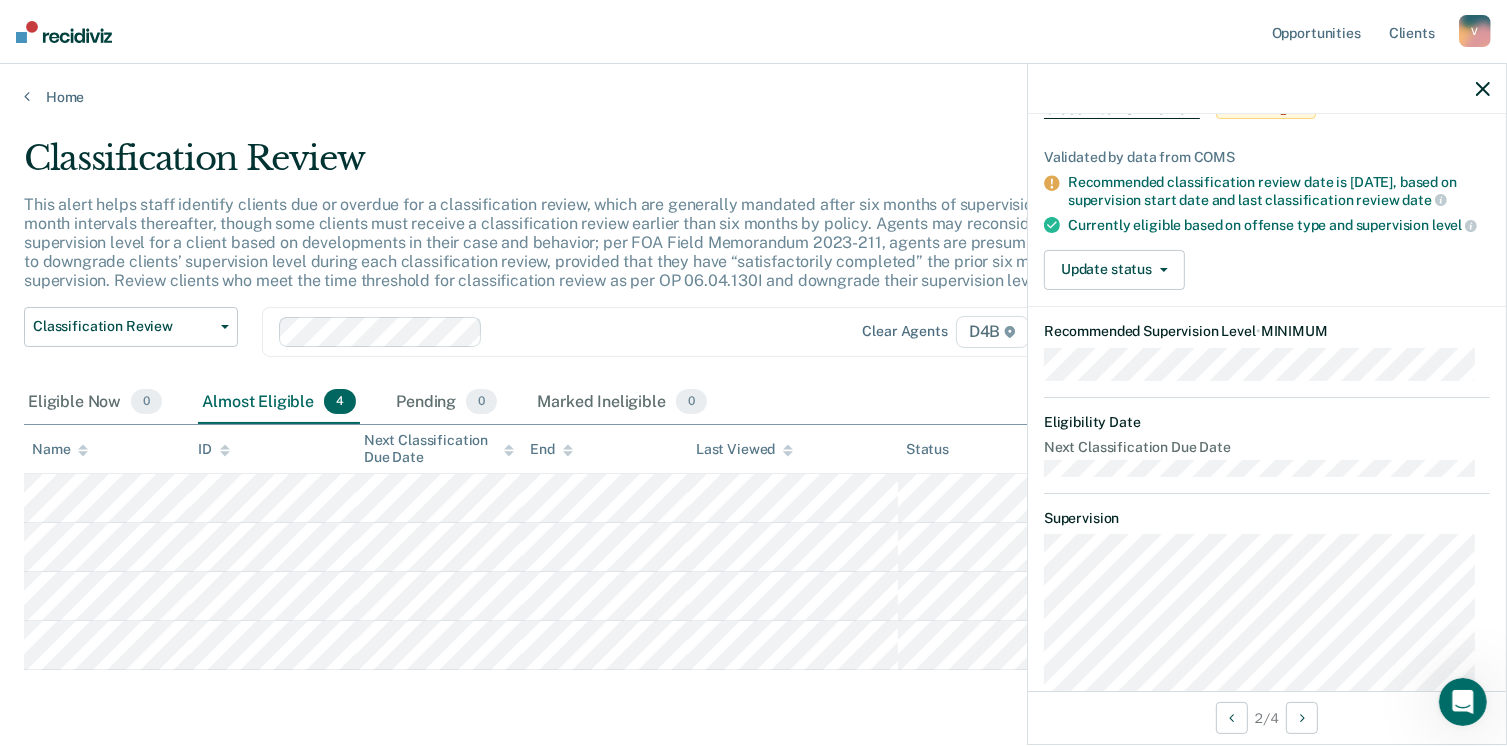 scroll, scrollTop: 0, scrollLeft: 0, axis: both 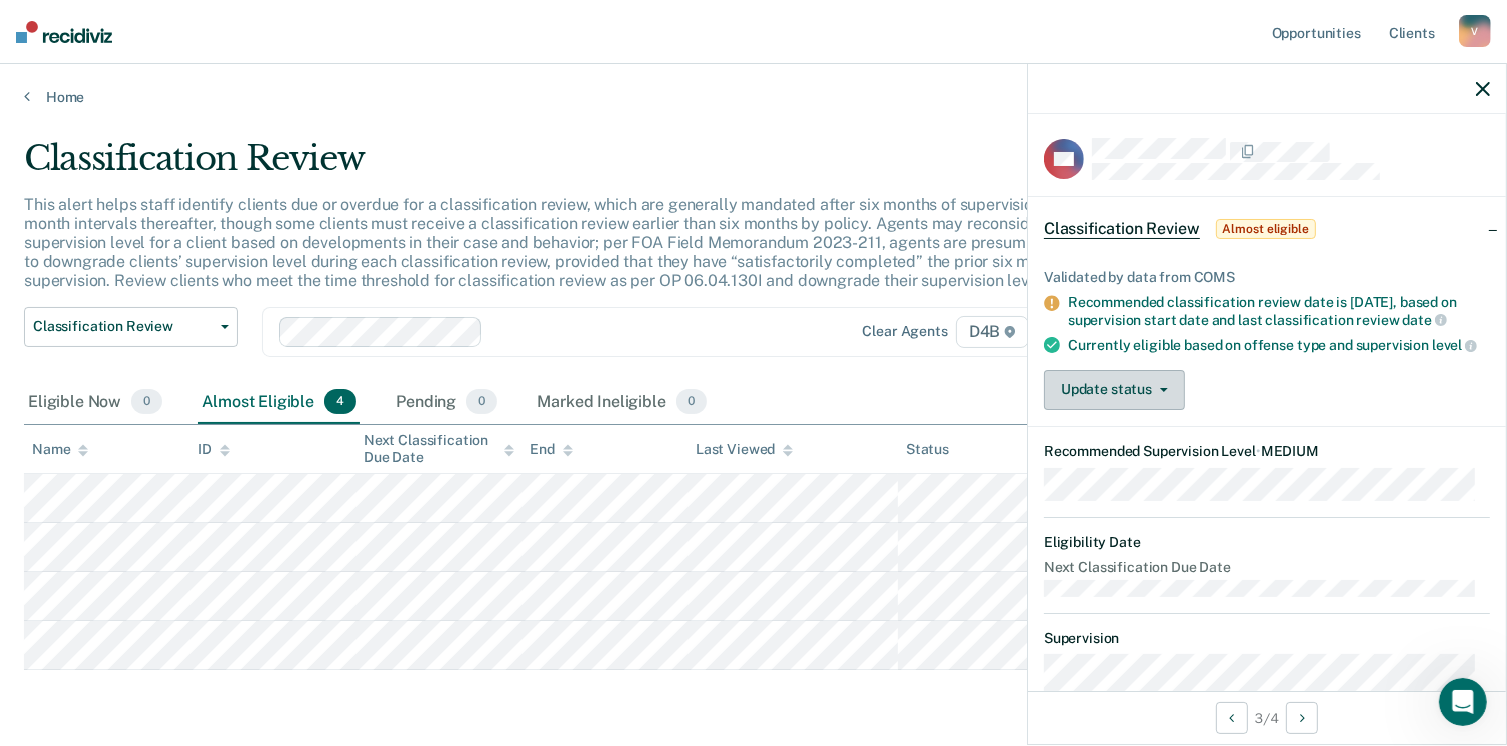 click on "Update status" at bounding box center (1114, 390) 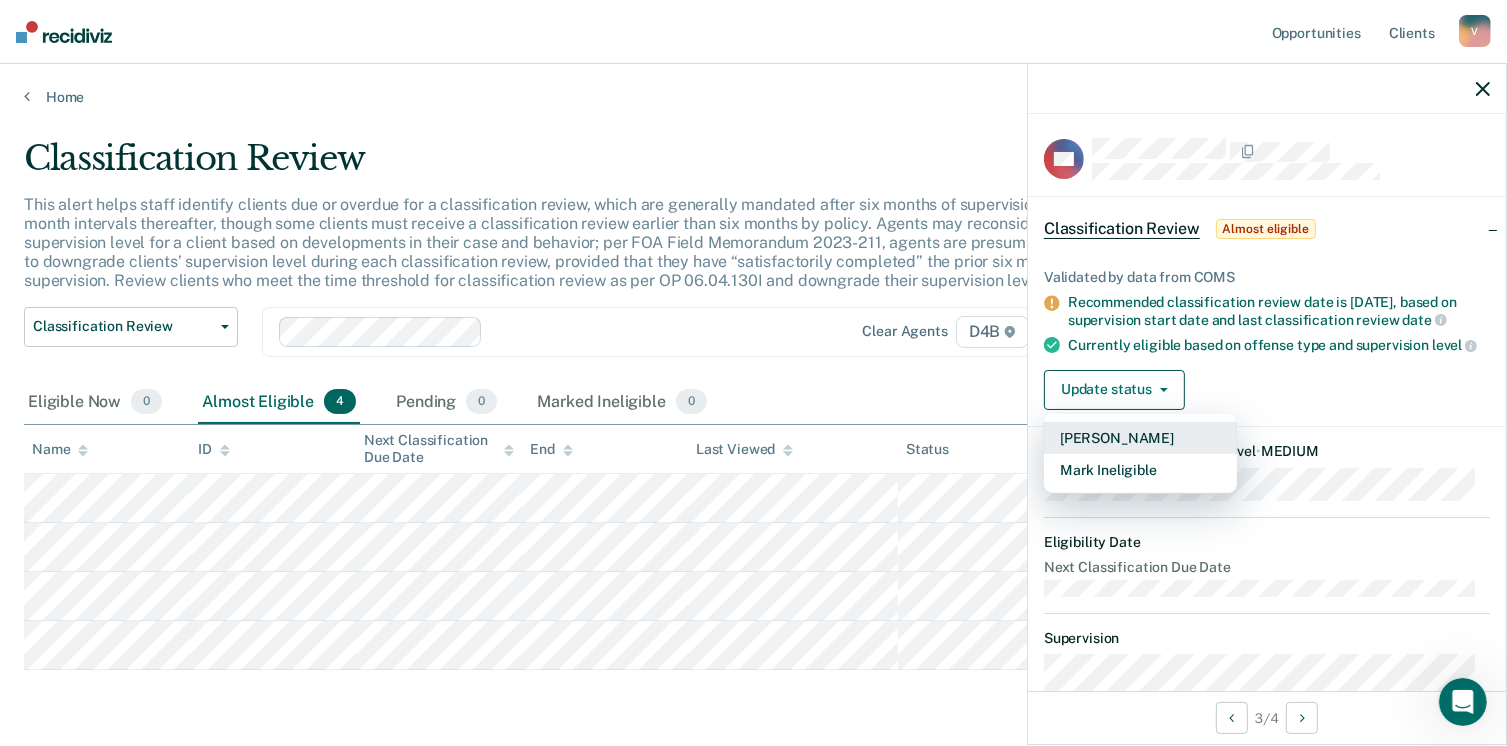 click on "[PERSON_NAME]" at bounding box center [1140, 438] 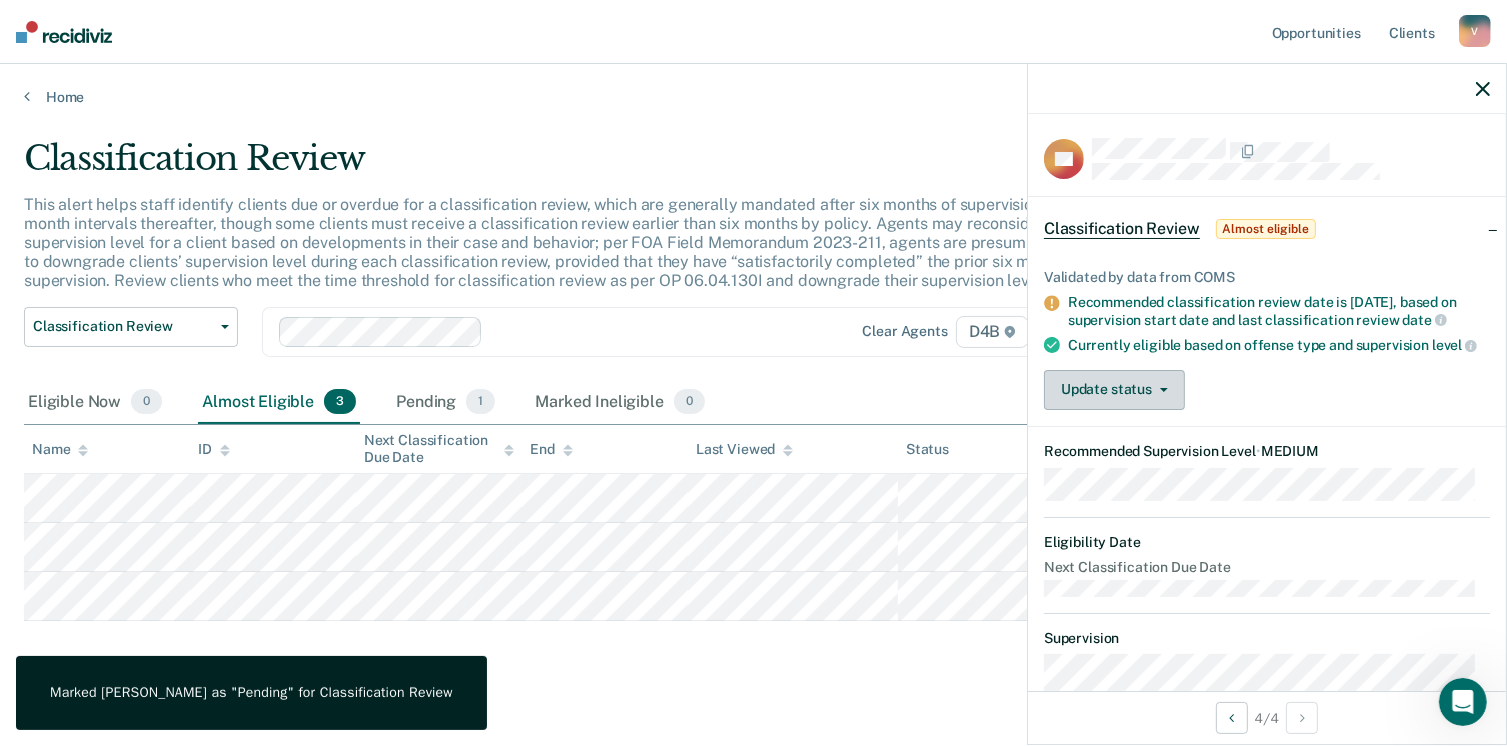click on "Update status" at bounding box center [1114, 390] 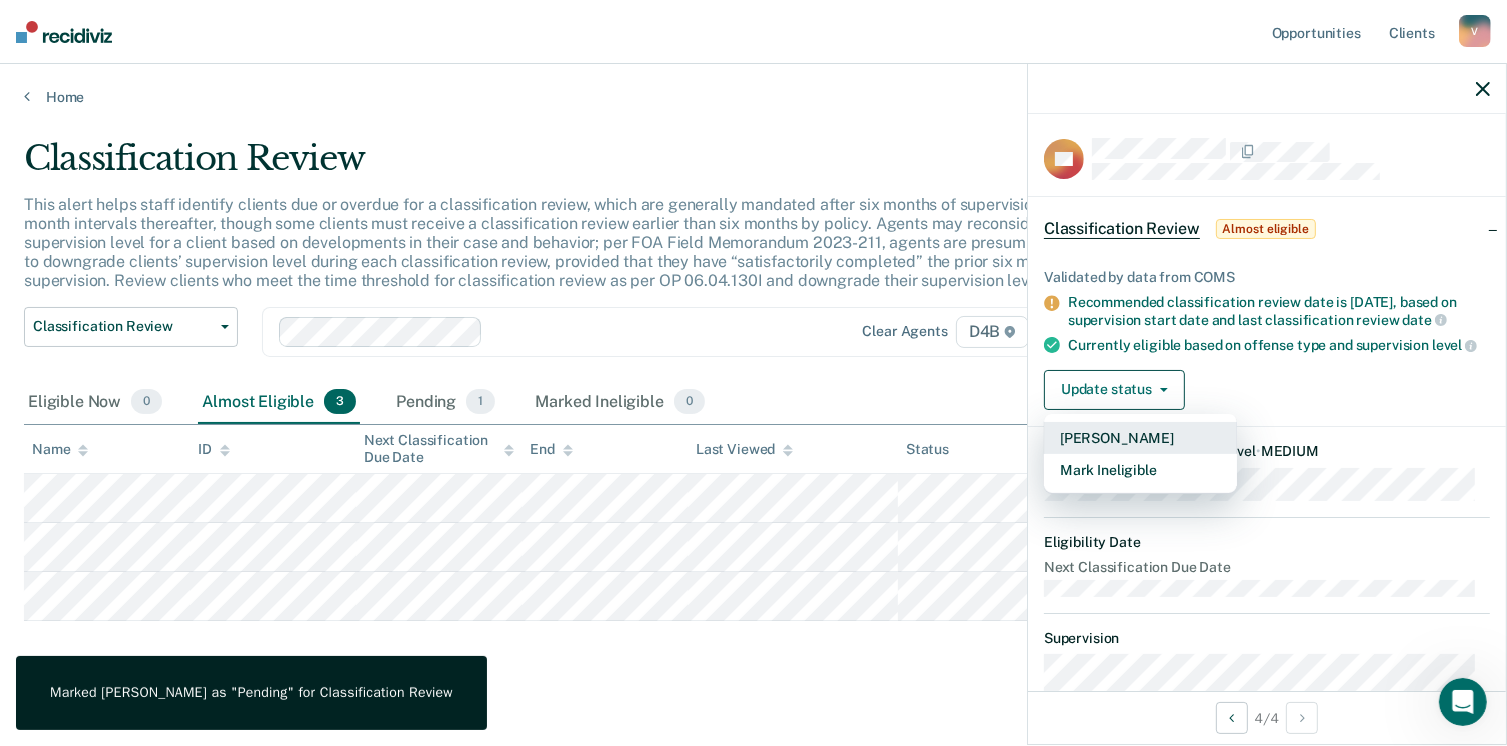click on "[PERSON_NAME]" at bounding box center (1140, 438) 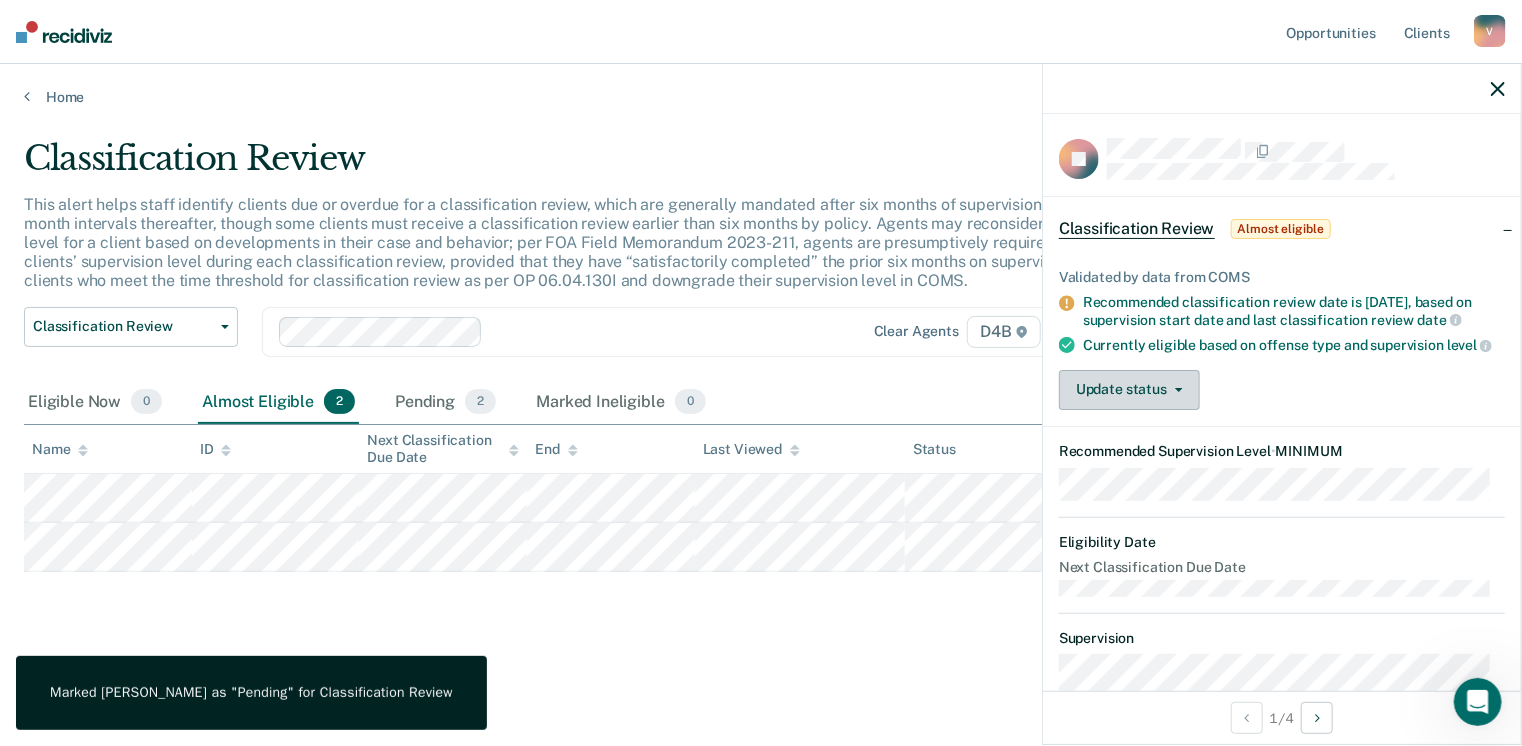 click on "Update status" at bounding box center (1129, 390) 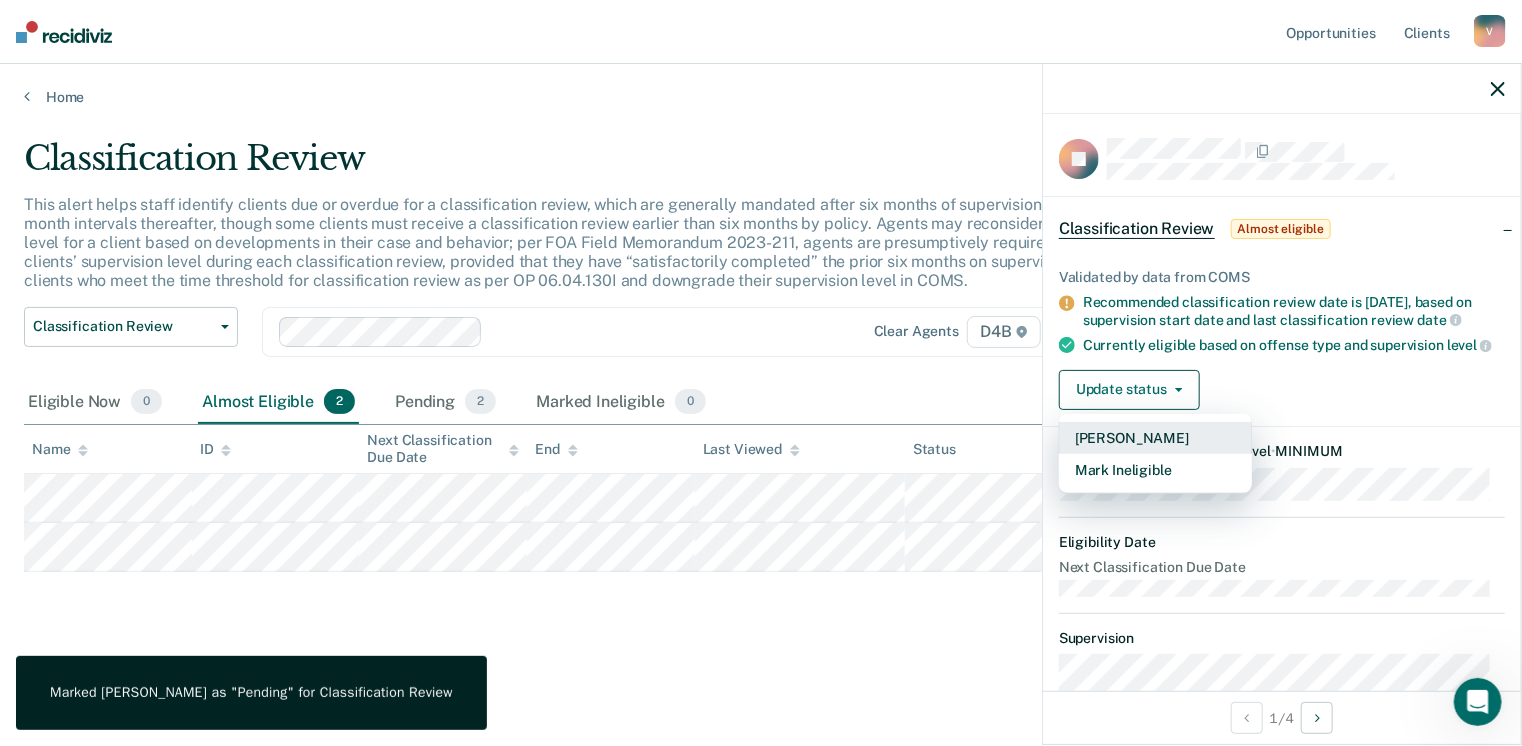 click on "[PERSON_NAME]" at bounding box center (1155, 438) 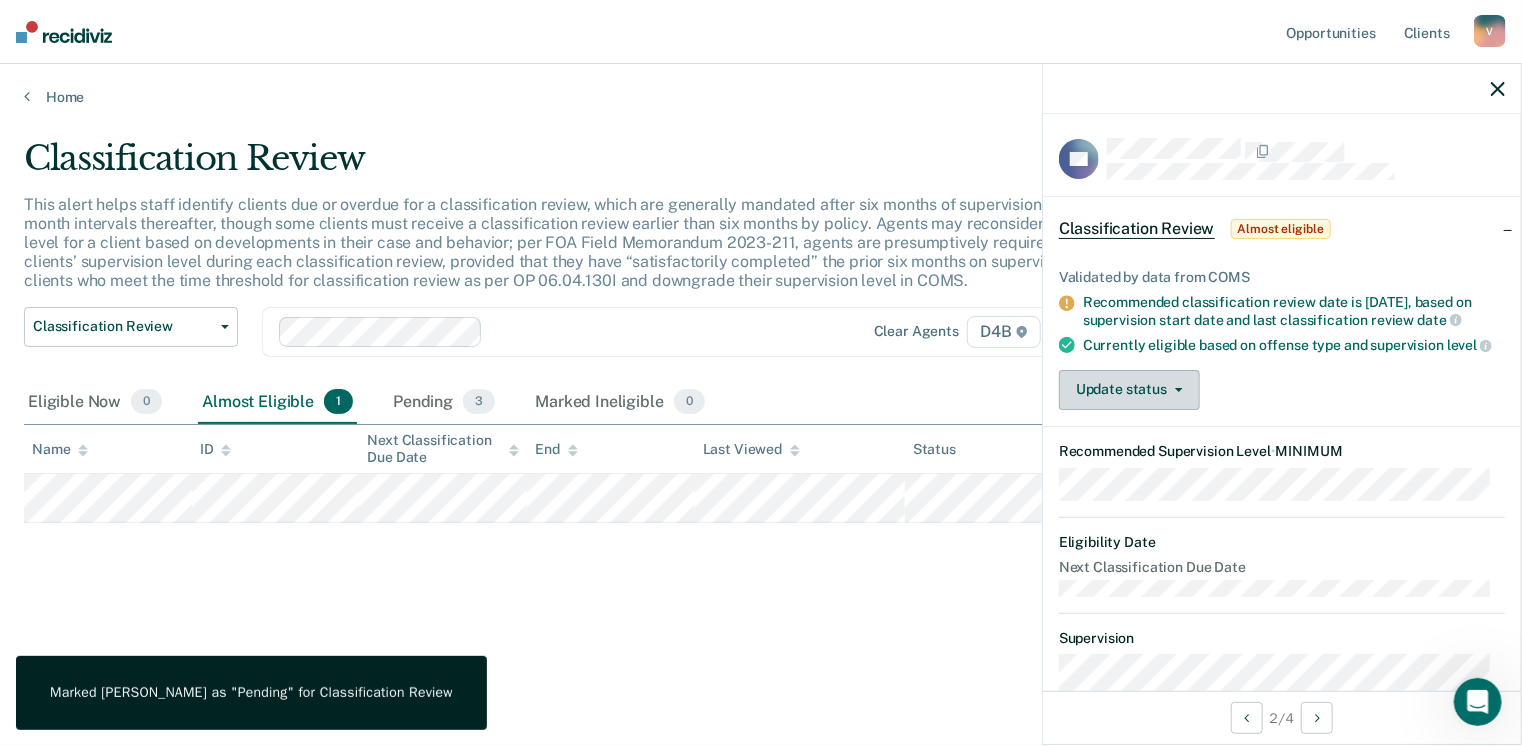 click on "Update status" at bounding box center [1129, 390] 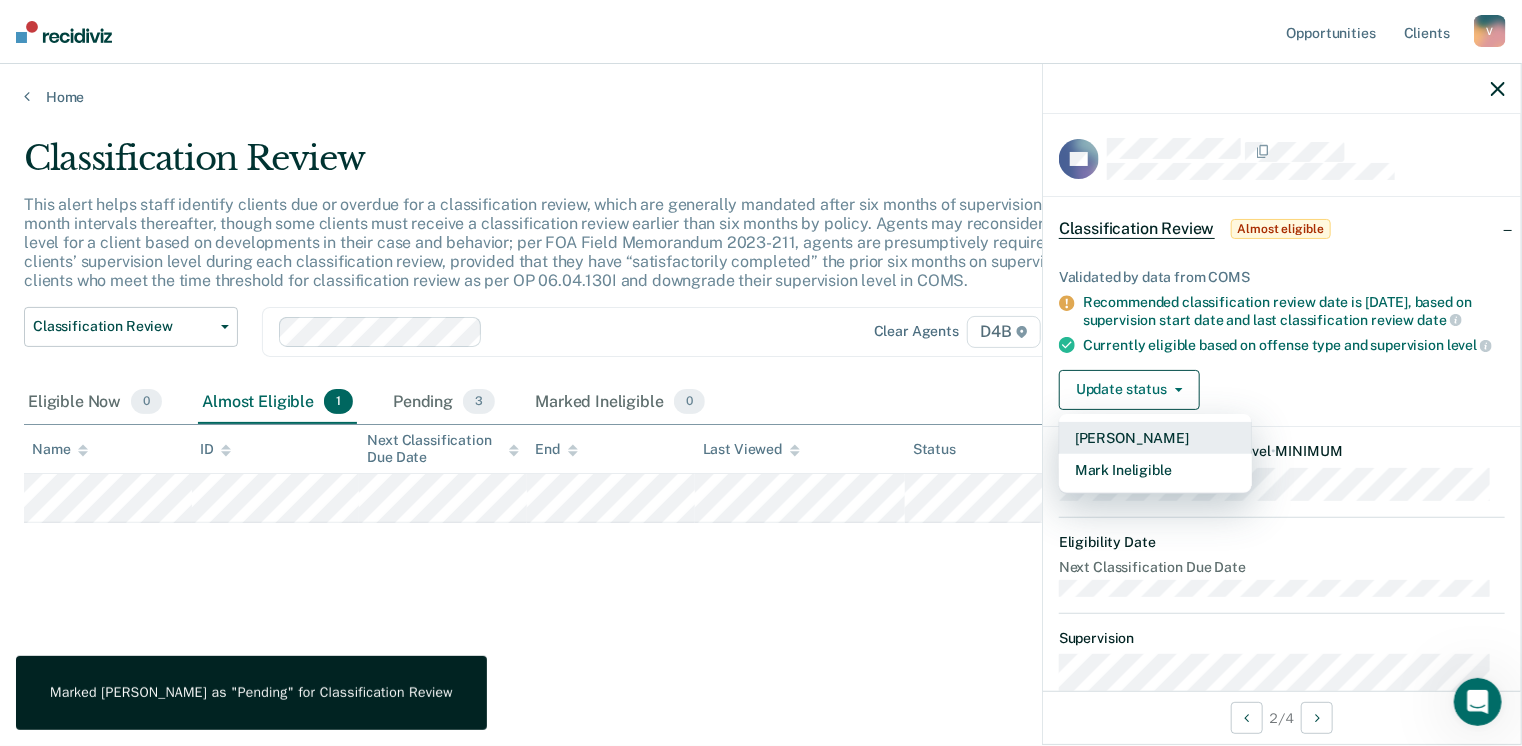 click on "[PERSON_NAME]" at bounding box center [1155, 438] 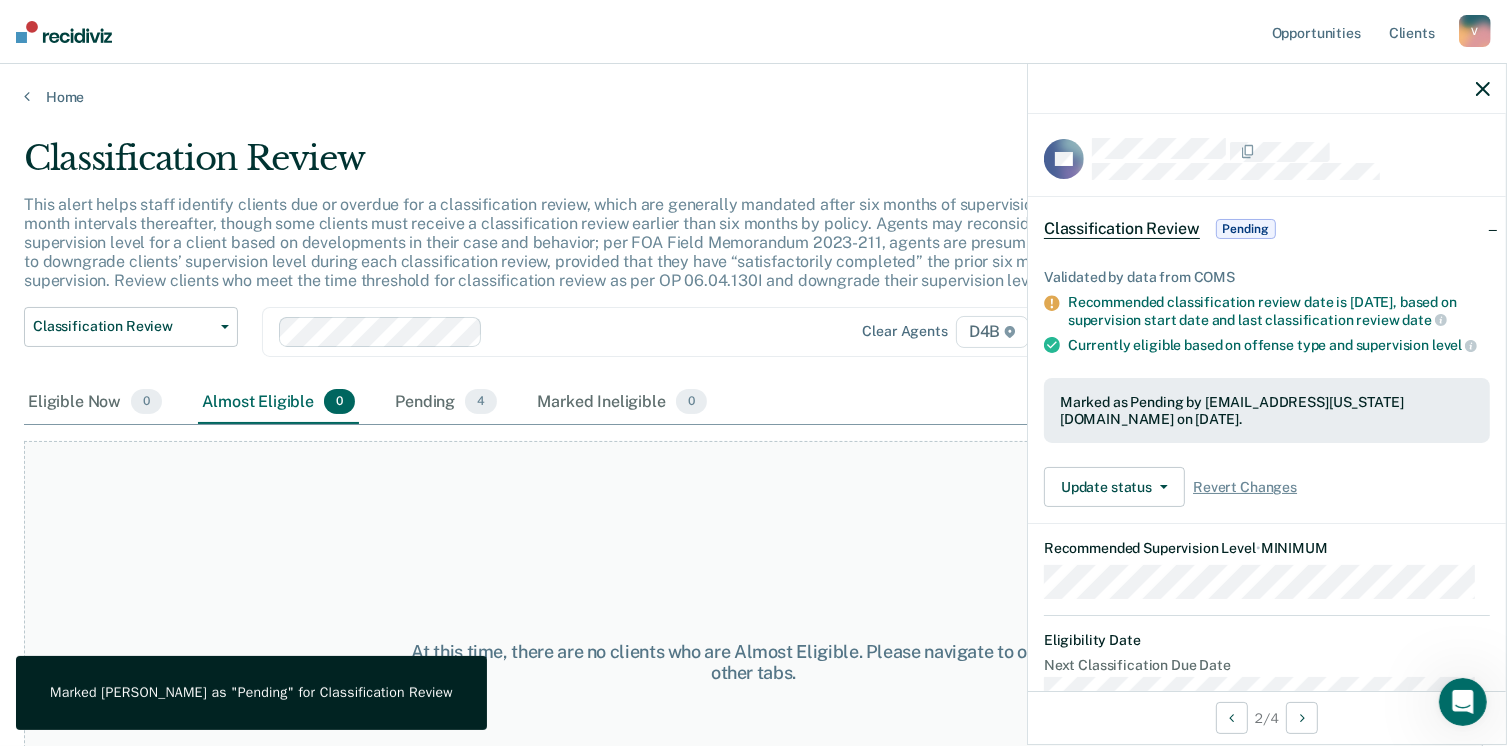click at bounding box center [1267, 89] 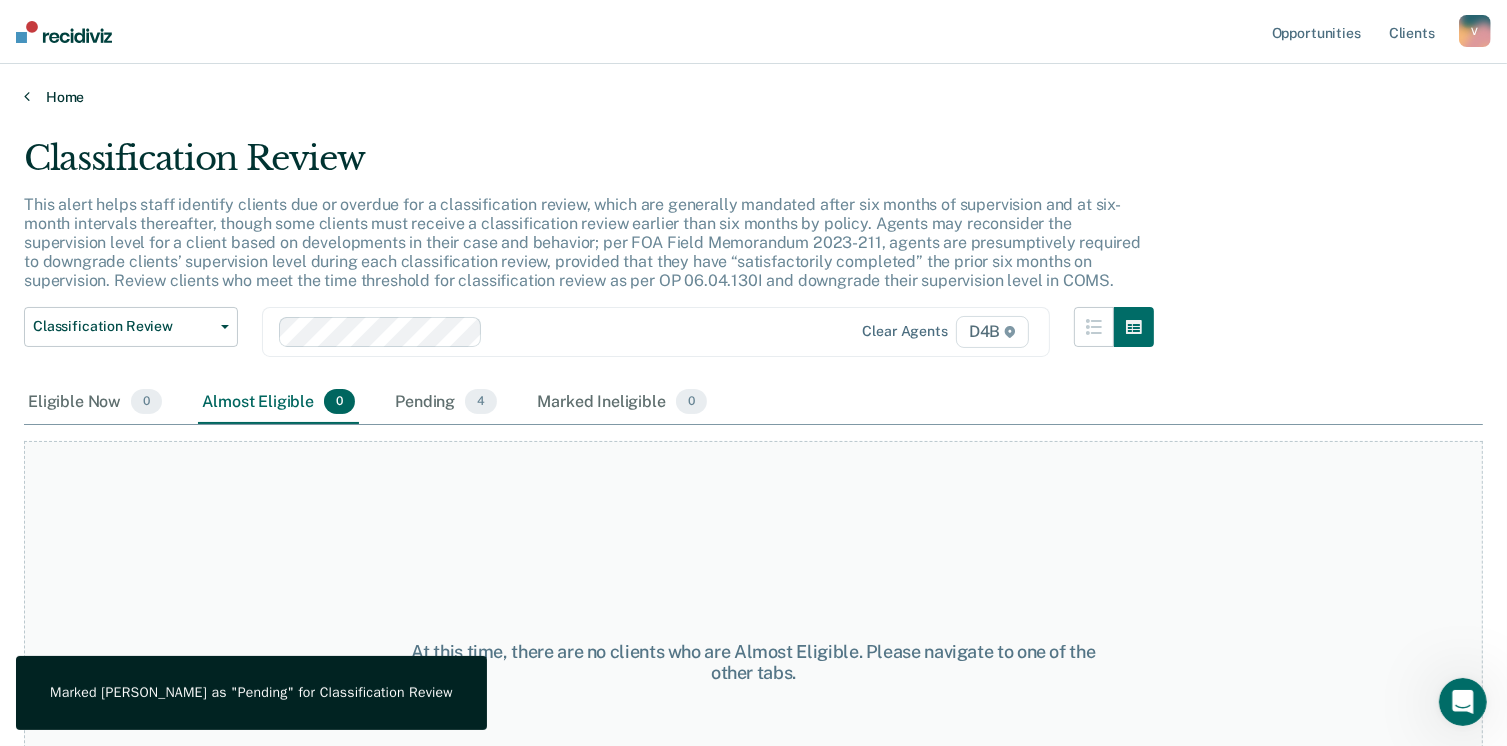 click on "Home" at bounding box center [753, 97] 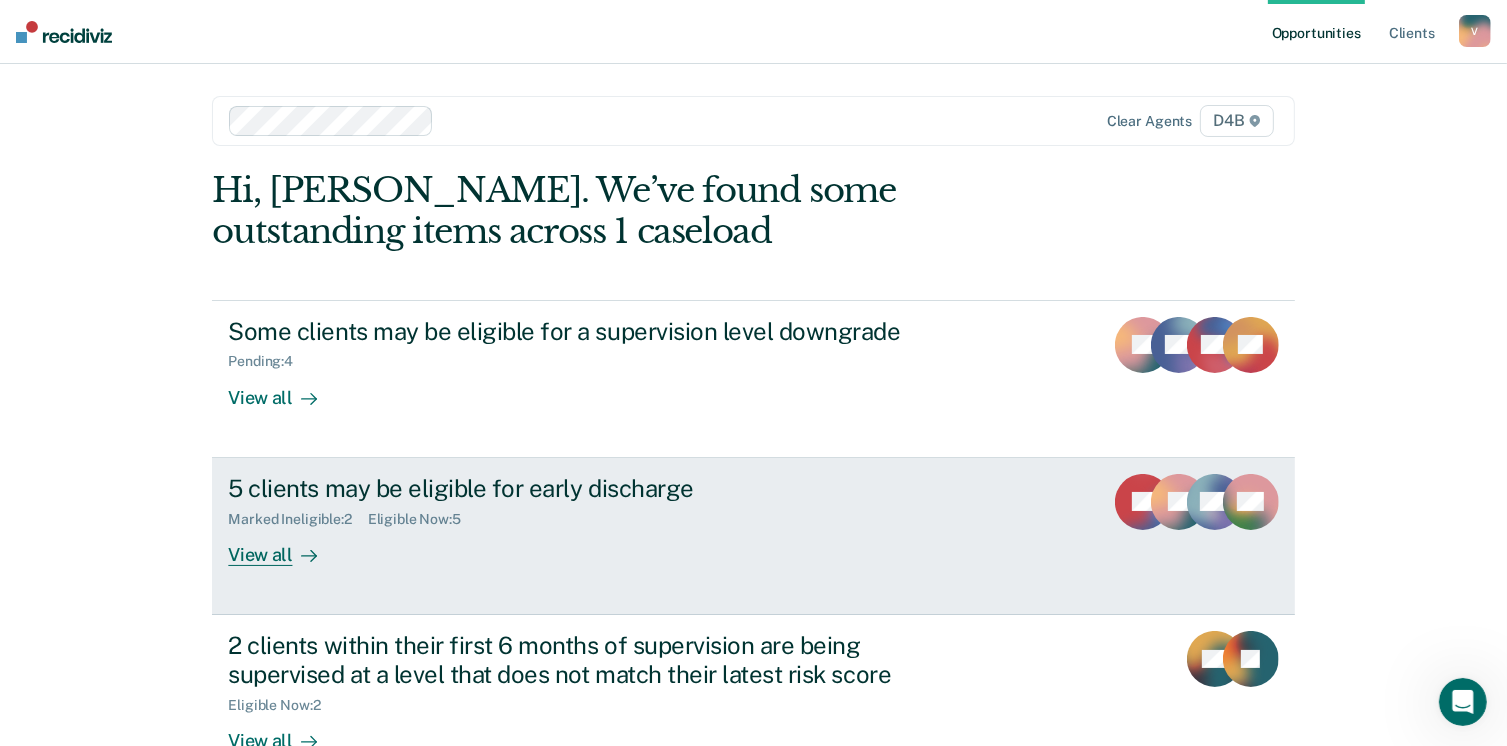 click on "Marked Ineligible :  2 Eligible Now :  5" at bounding box center (579, 515) 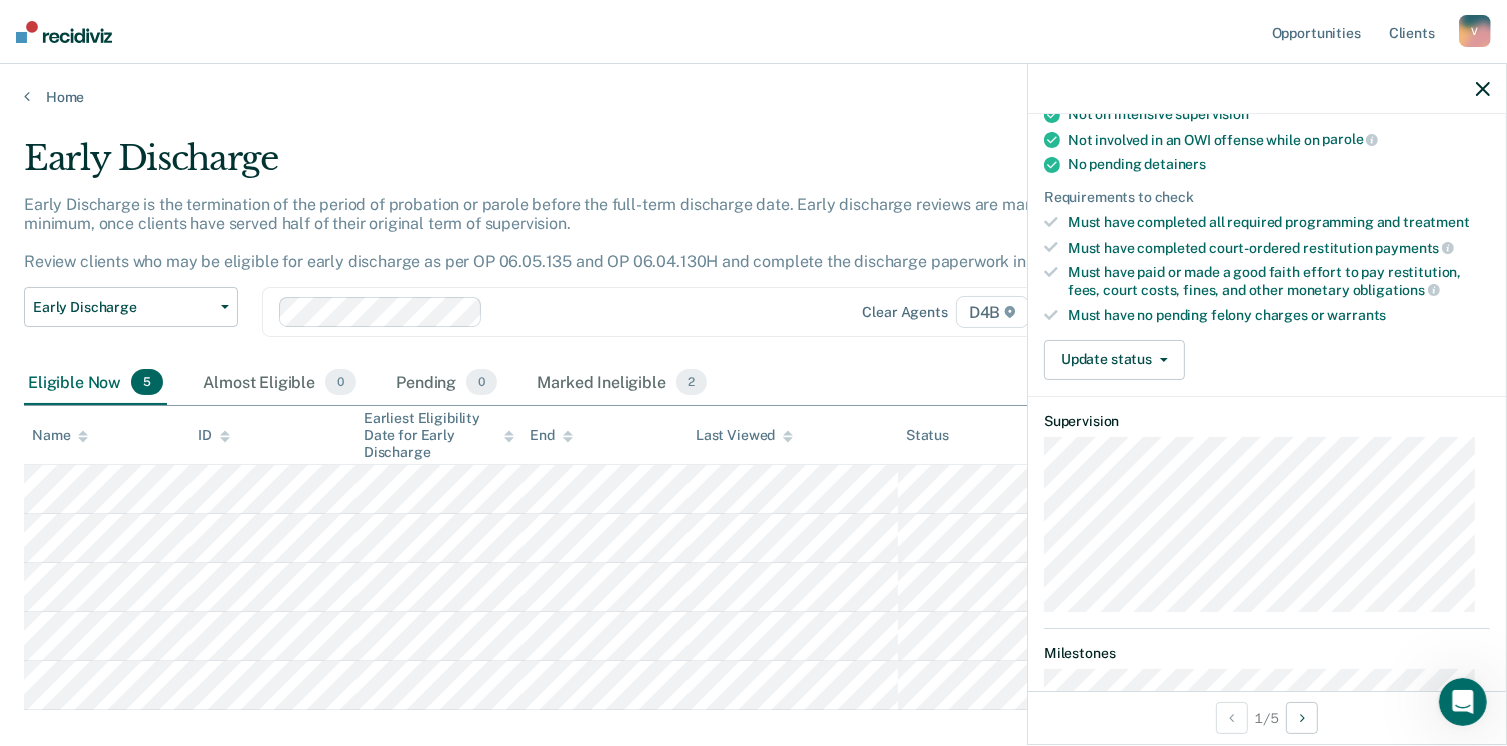 scroll, scrollTop: 428, scrollLeft: 0, axis: vertical 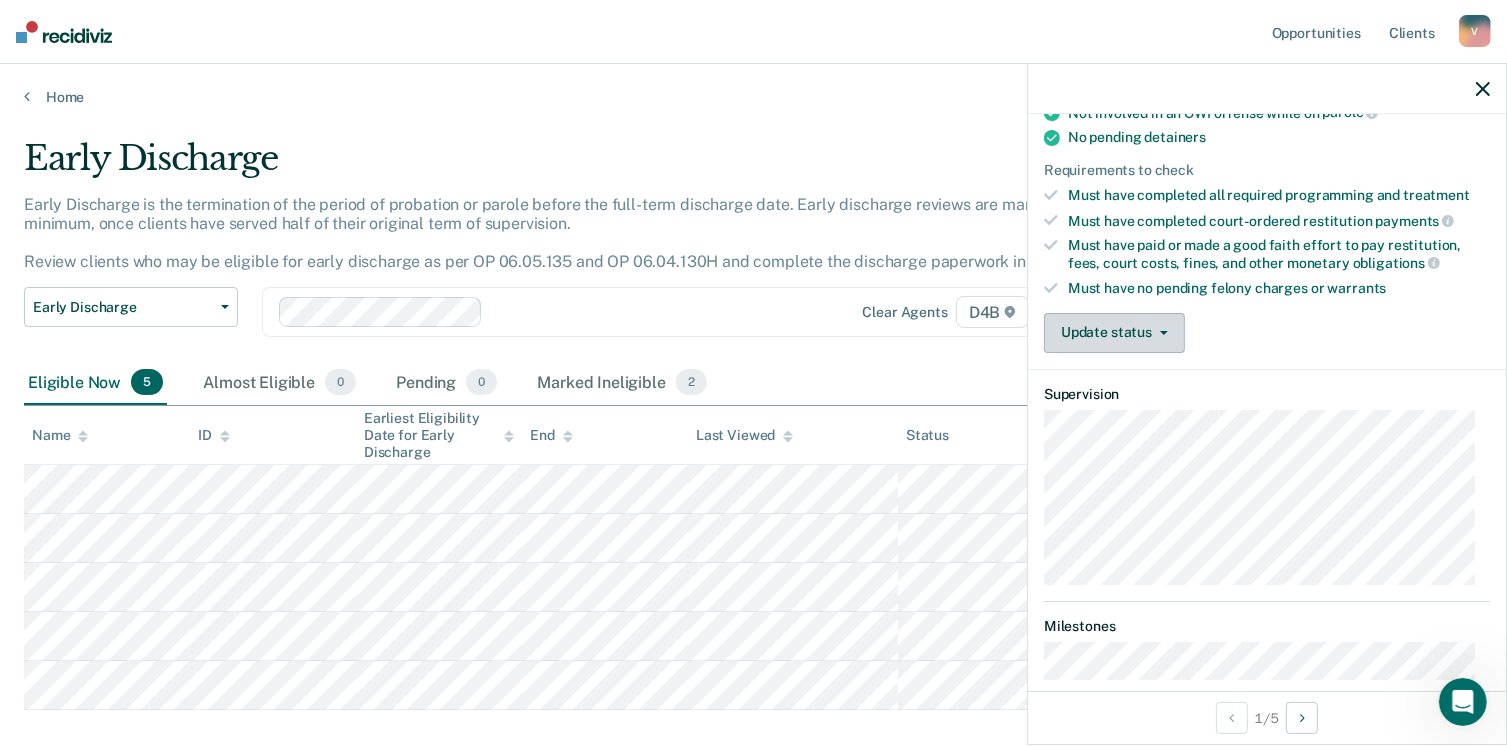 click on "Update status" at bounding box center (1114, 333) 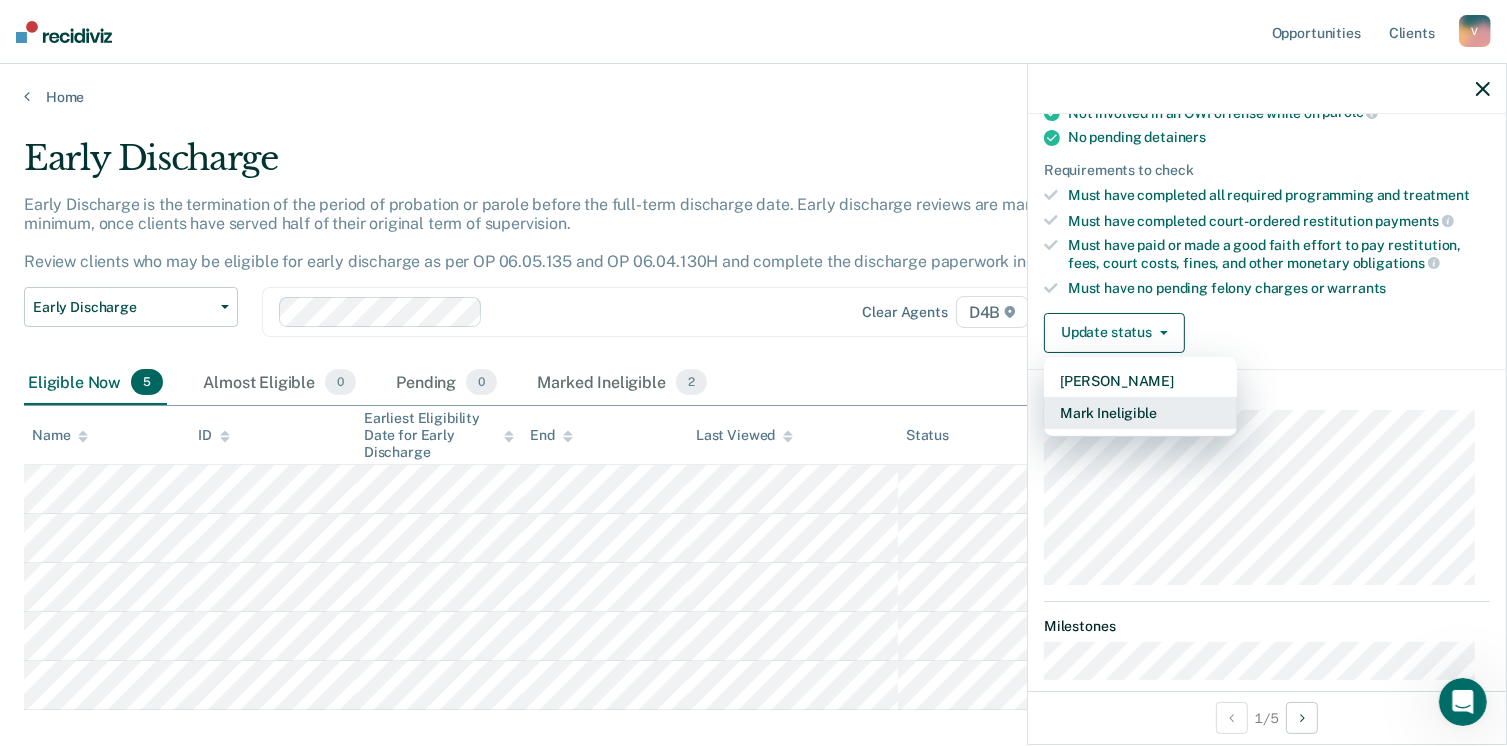 click on "Mark Ineligible" at bounding box center [1140, 413] 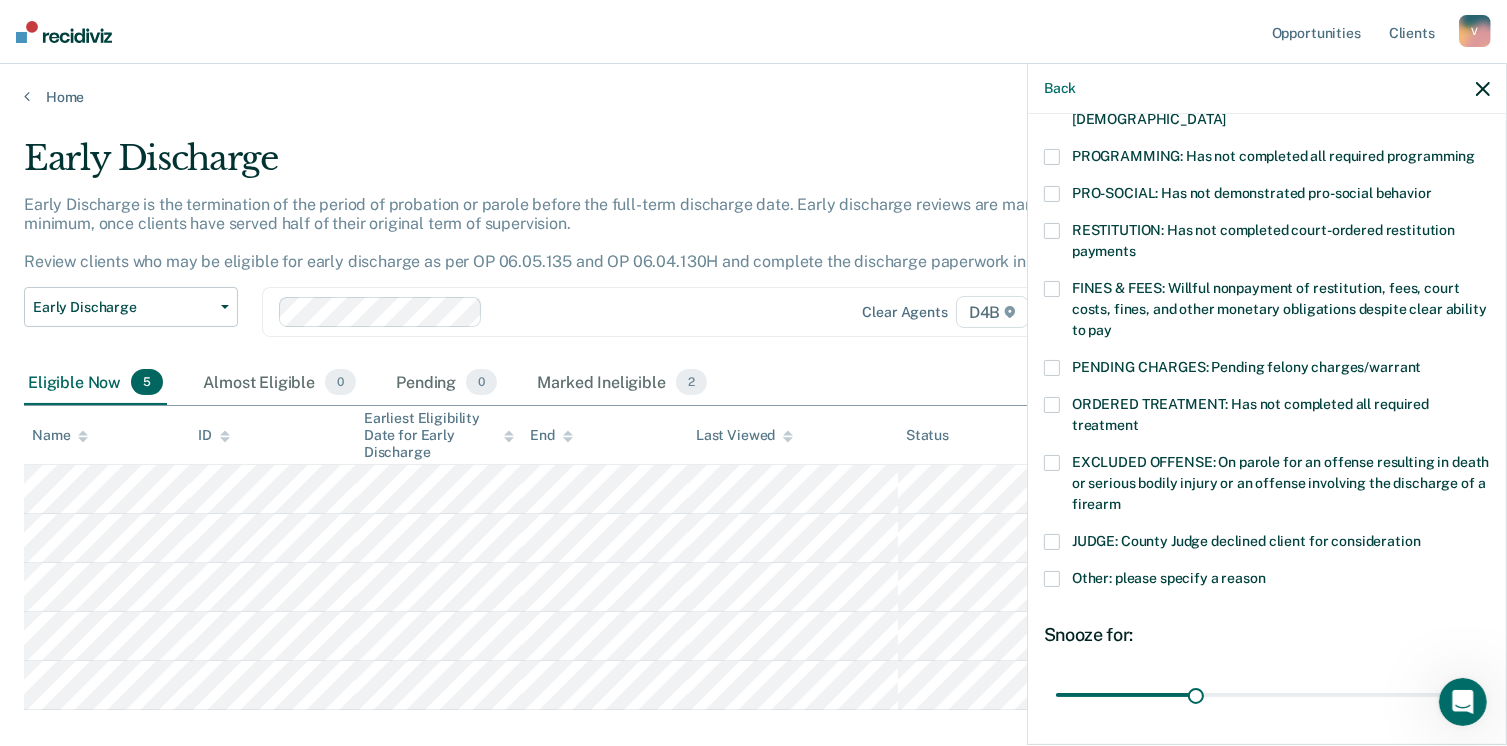 click at bounding box center (1052, 463) 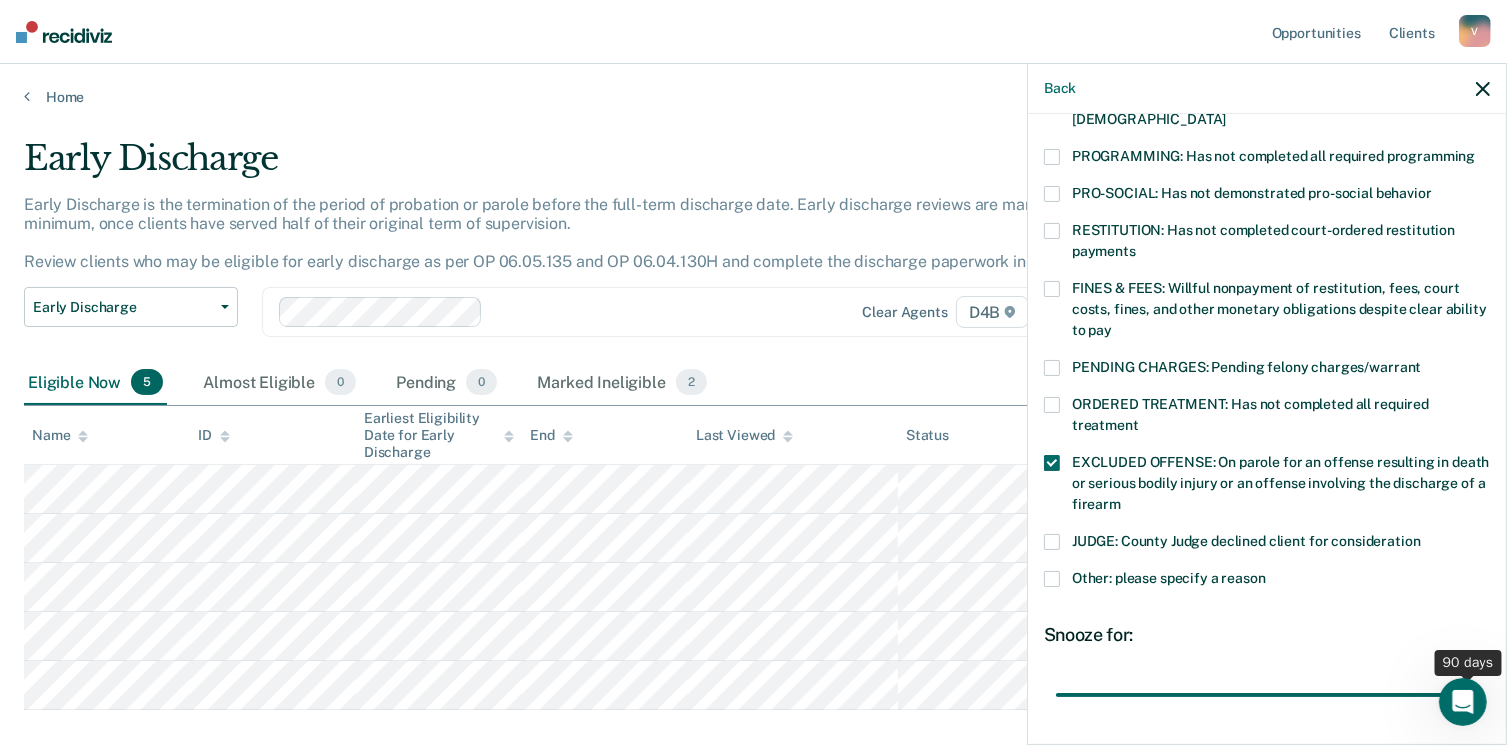 drag, startPoint x: 1196, startPoint y: 672, endPoint x: 1528, endPoint y: 645, distance: 333.09607 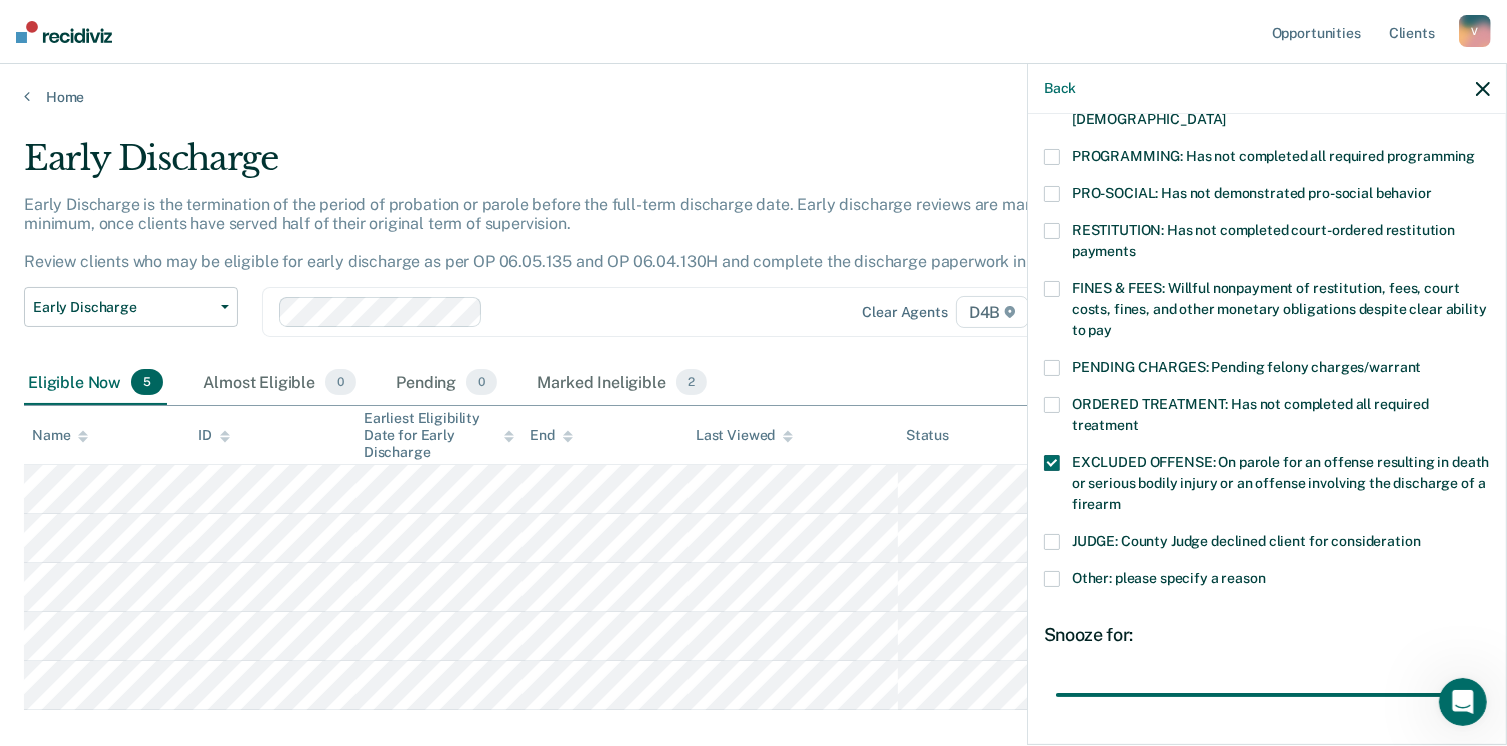 scroll, scrollTop: 551, scrollLeft: 0, axis: vertical 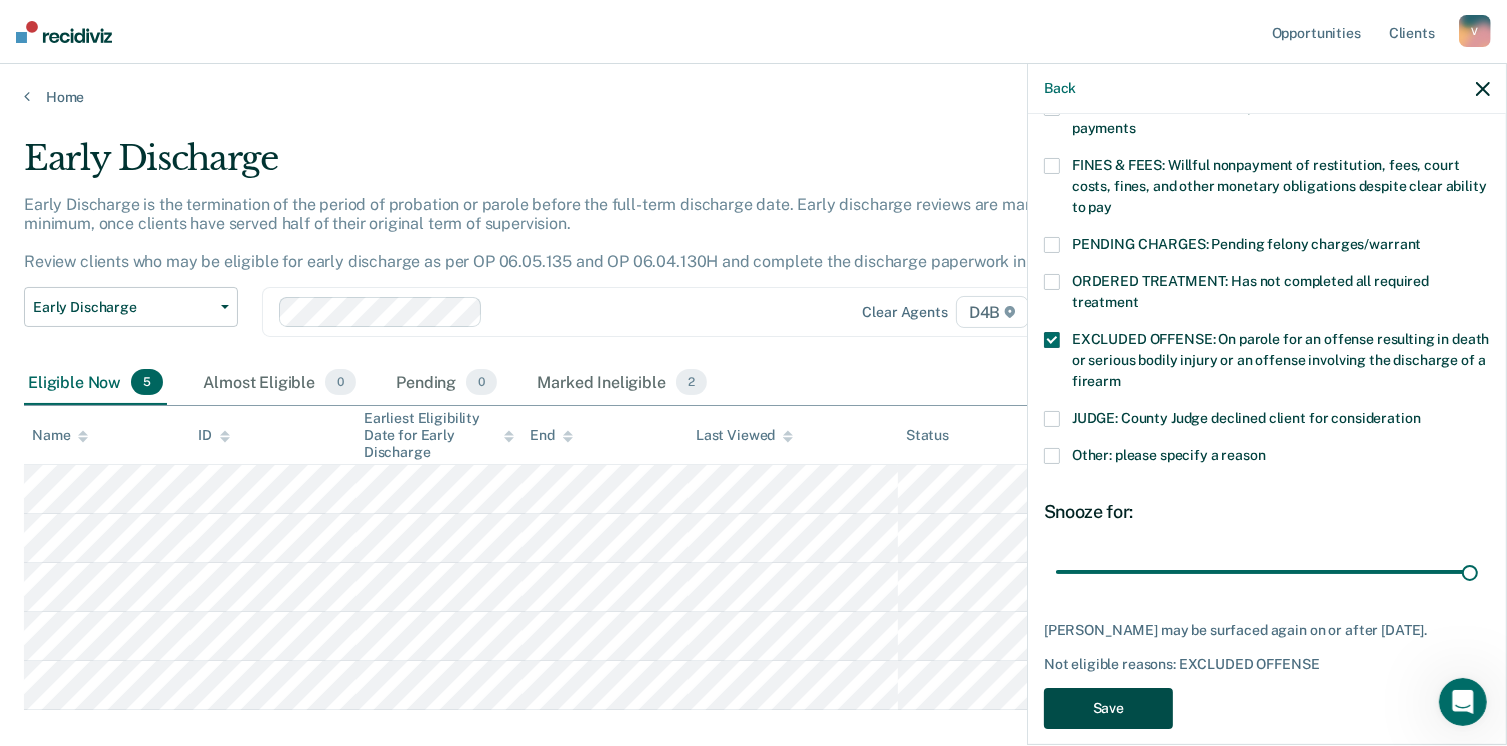 click on "Save" at bounding box center [1108, 708] 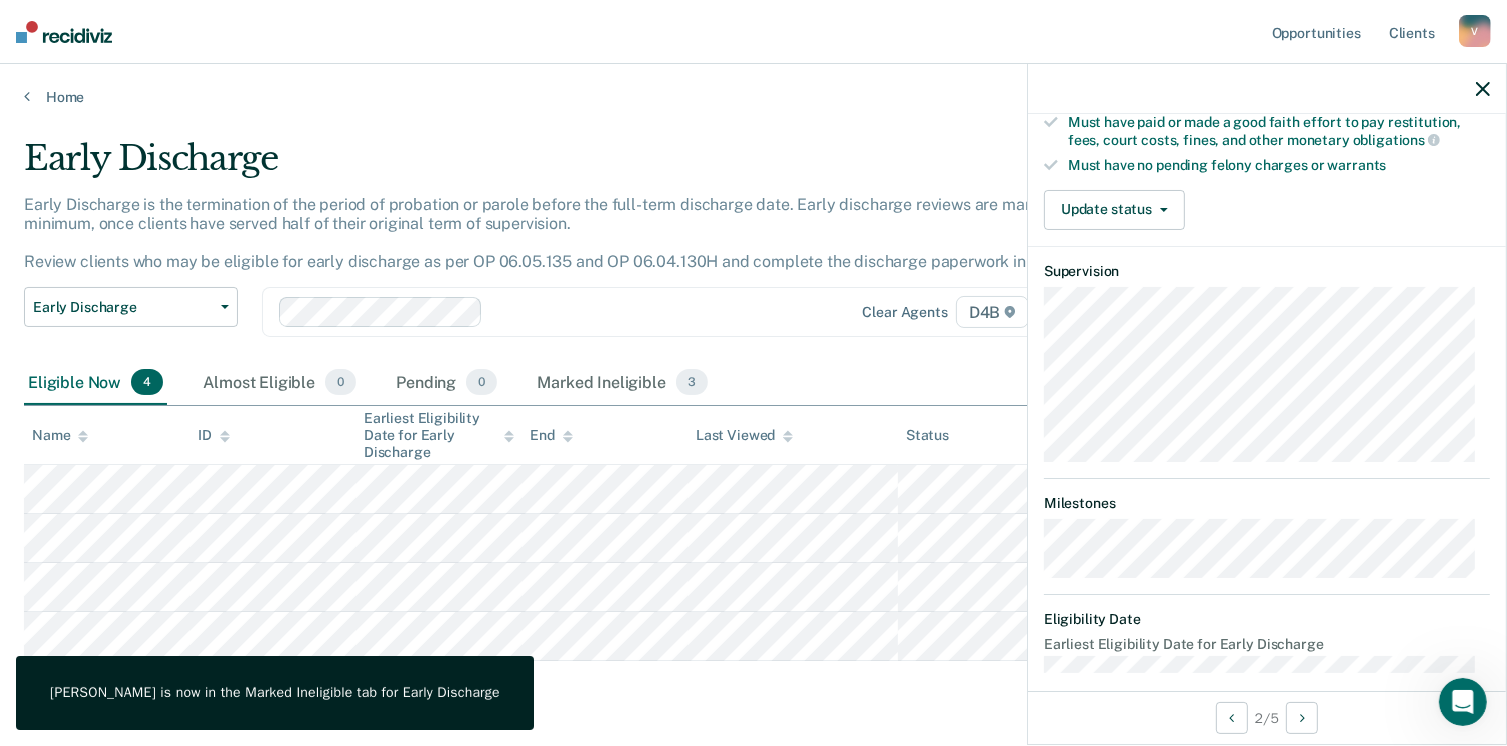 click on "Validated by data from COMS Completed at least half of parole   term   Serving a parole term of 12 months or   more   Served mandatory period of   parole   No active PPO ordered during the parole   term   Not involved in a felony, assaultive misdemeanor, or offense requiring SORA registration while on   parole   Not serving for an offense excluded from early discharge eligibility by   policy   Not paroled from SAI on current   term   Not on intensive   supervision Not involved in an OWI offense while on   parole   No pending   detainers Requirements to check Must have completed all required programming and   treatment Must have completed court-ordered restitution   payments   Must have paid or made a good faith effort to pay restitution, fees, court costs, fines, and other monetary   obligations   Must have no pending felony charges or   warrants Update status Mark Pending Mark Ineligible" at bounding box center [1267, -34] 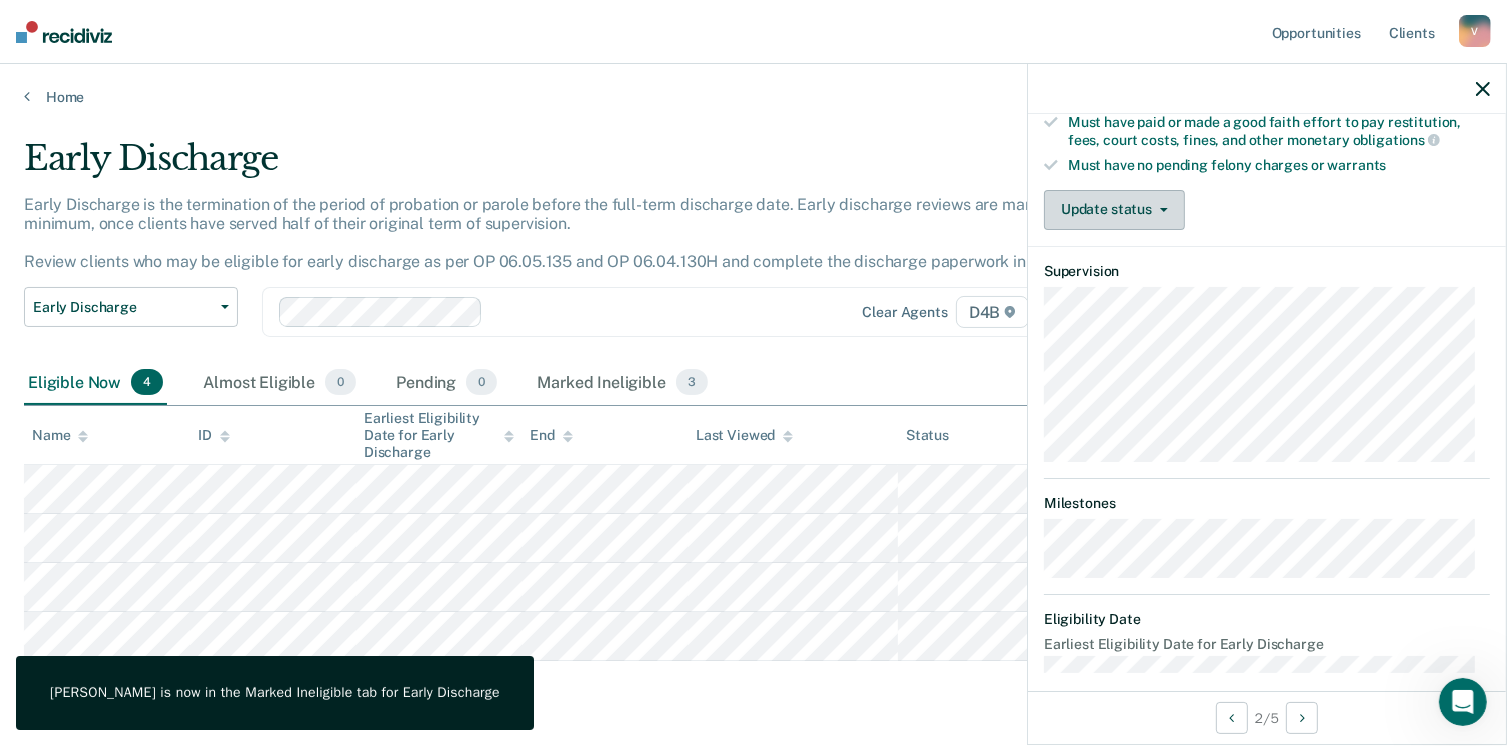 click on "Update status" at bounding box center [1114, 210] 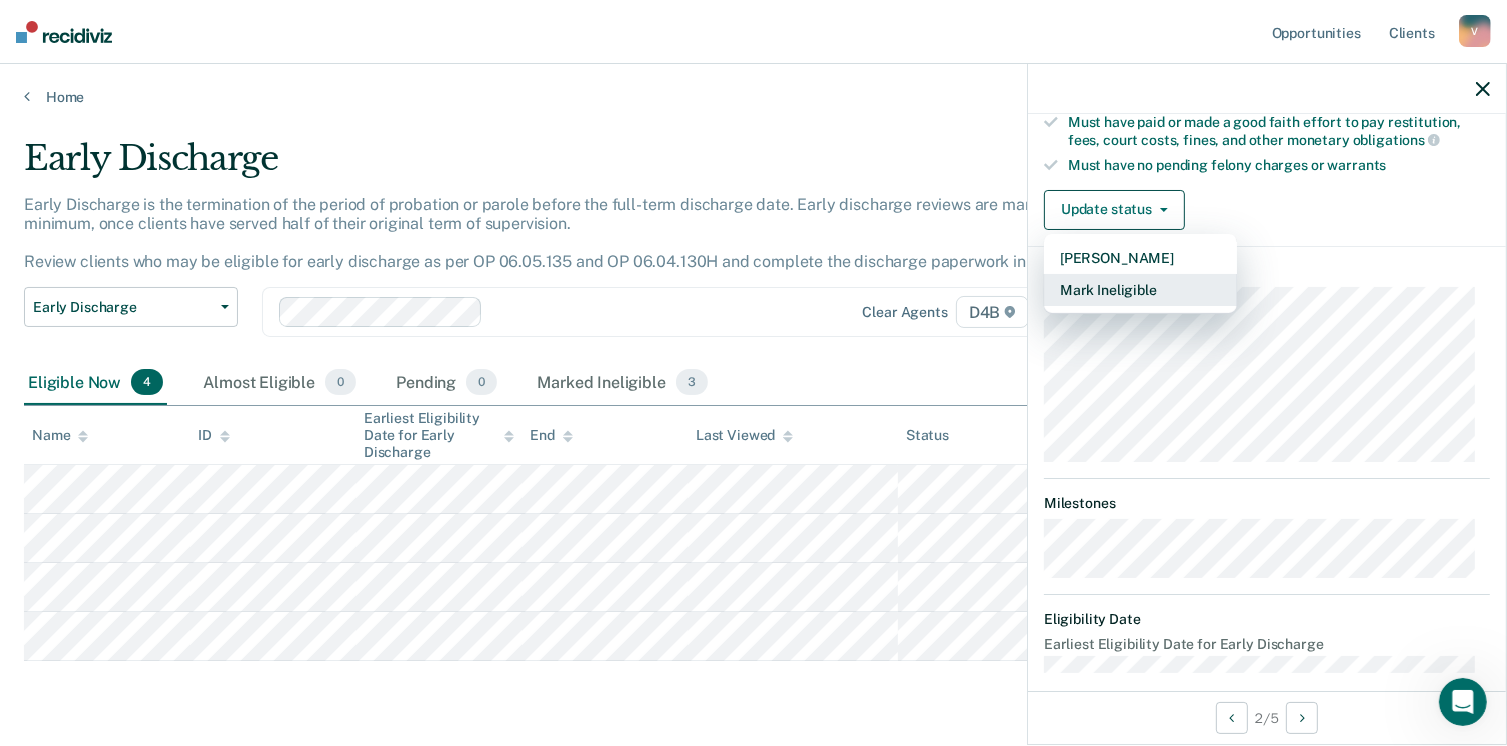click on "Mark Ineligible" at bounding box center [1140, 290] 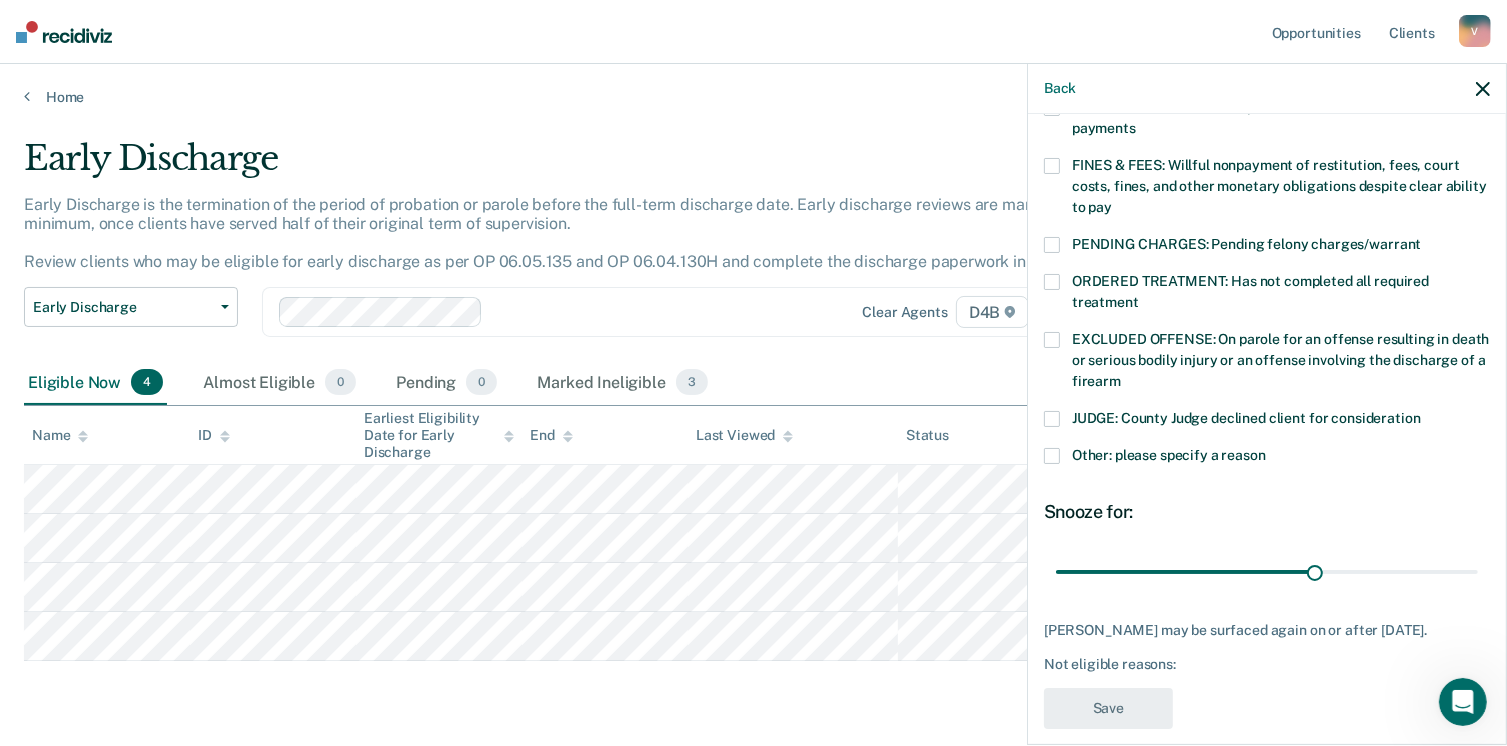 click at bounding box center [1052, 456] 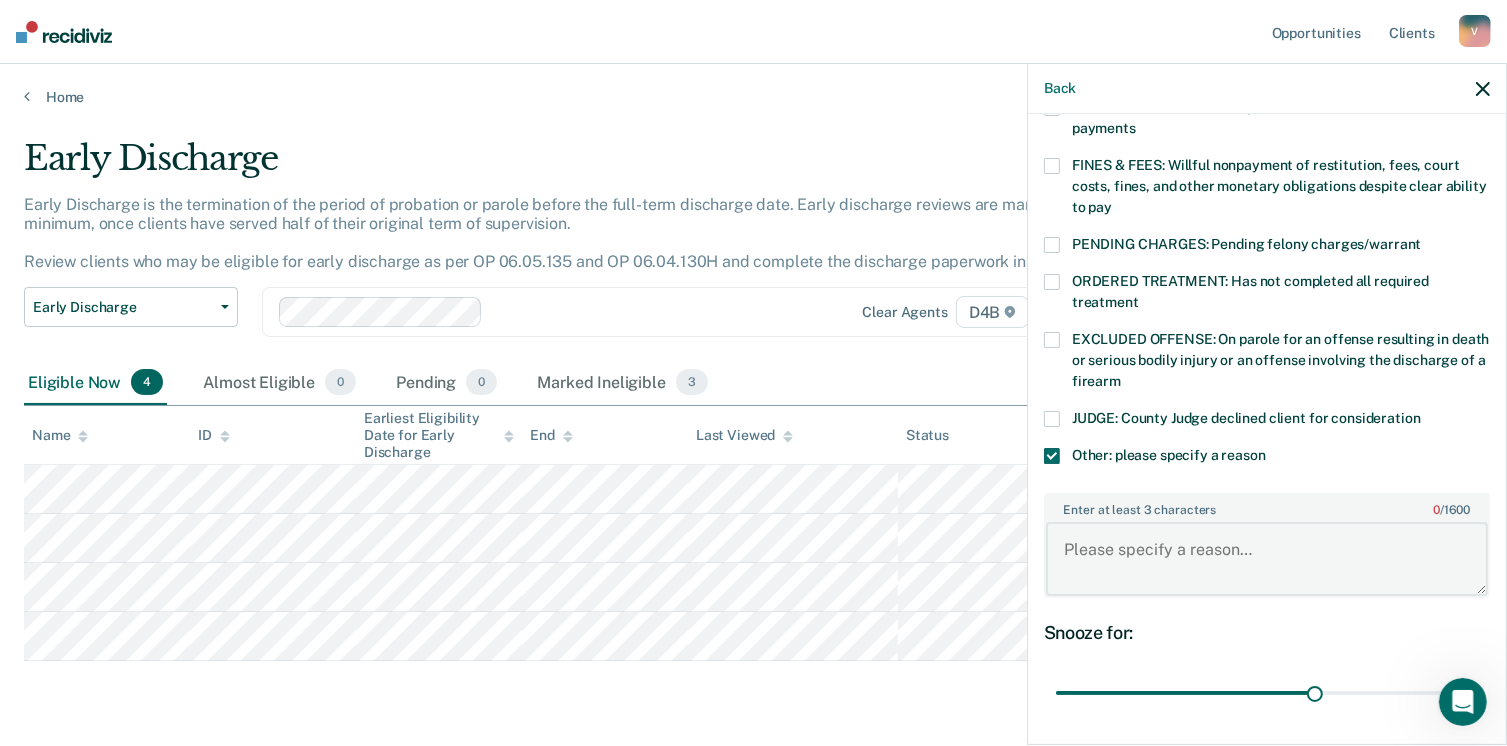 click on "Enter at least 3 characters 0  /  1600" at bounding box center (1267, 559) 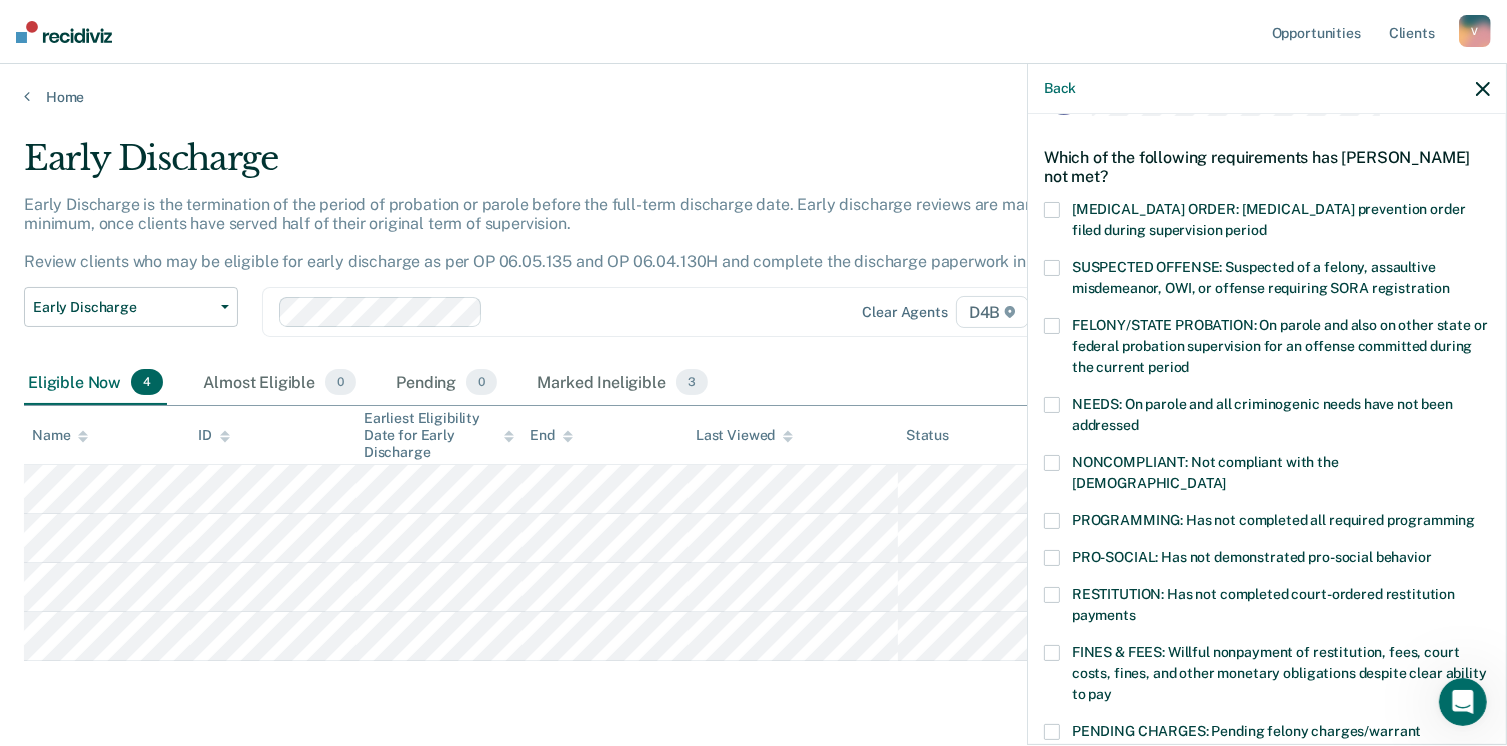 scroll, scrollTop: 511, scrollLeft: 0, axis: vertical 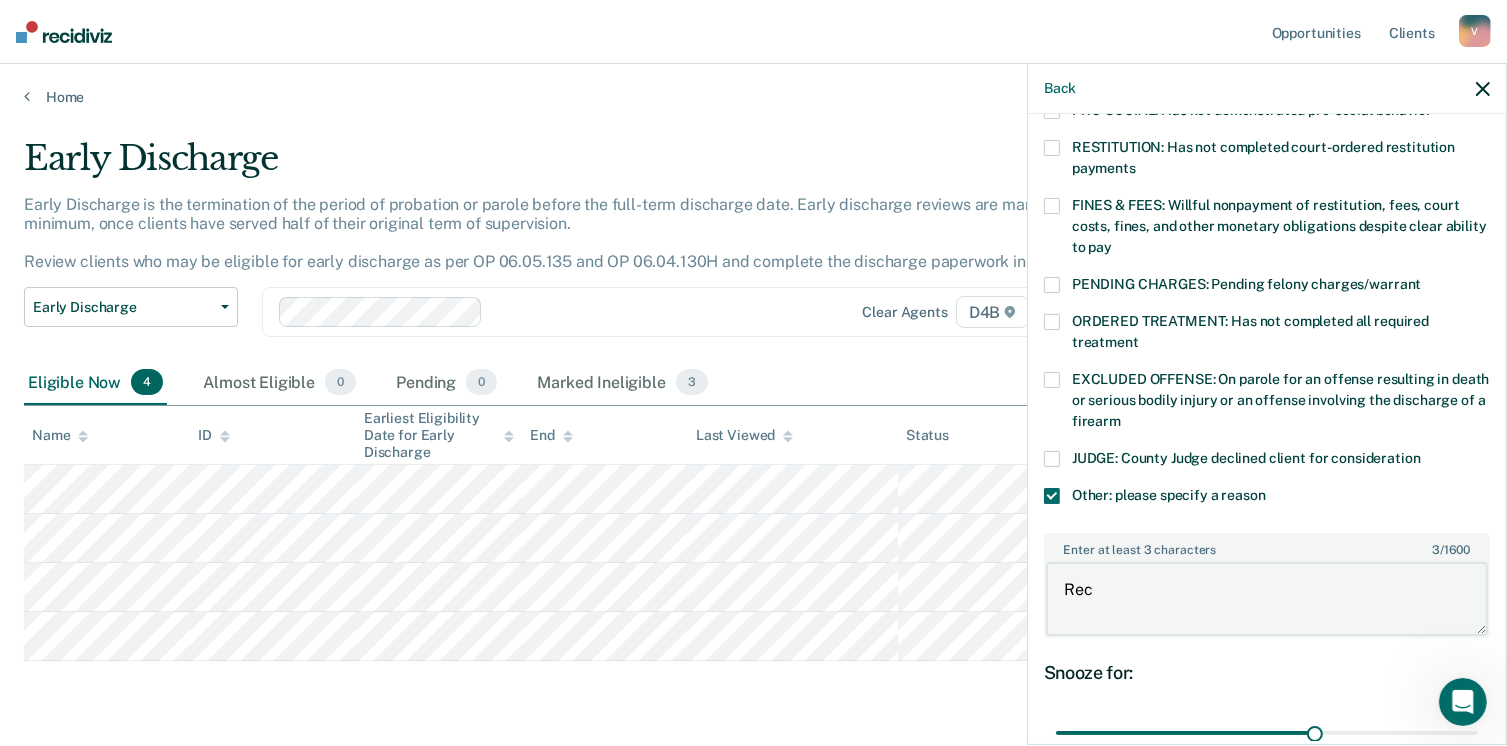 click on "Rec" at bounding box center (1267, 599) 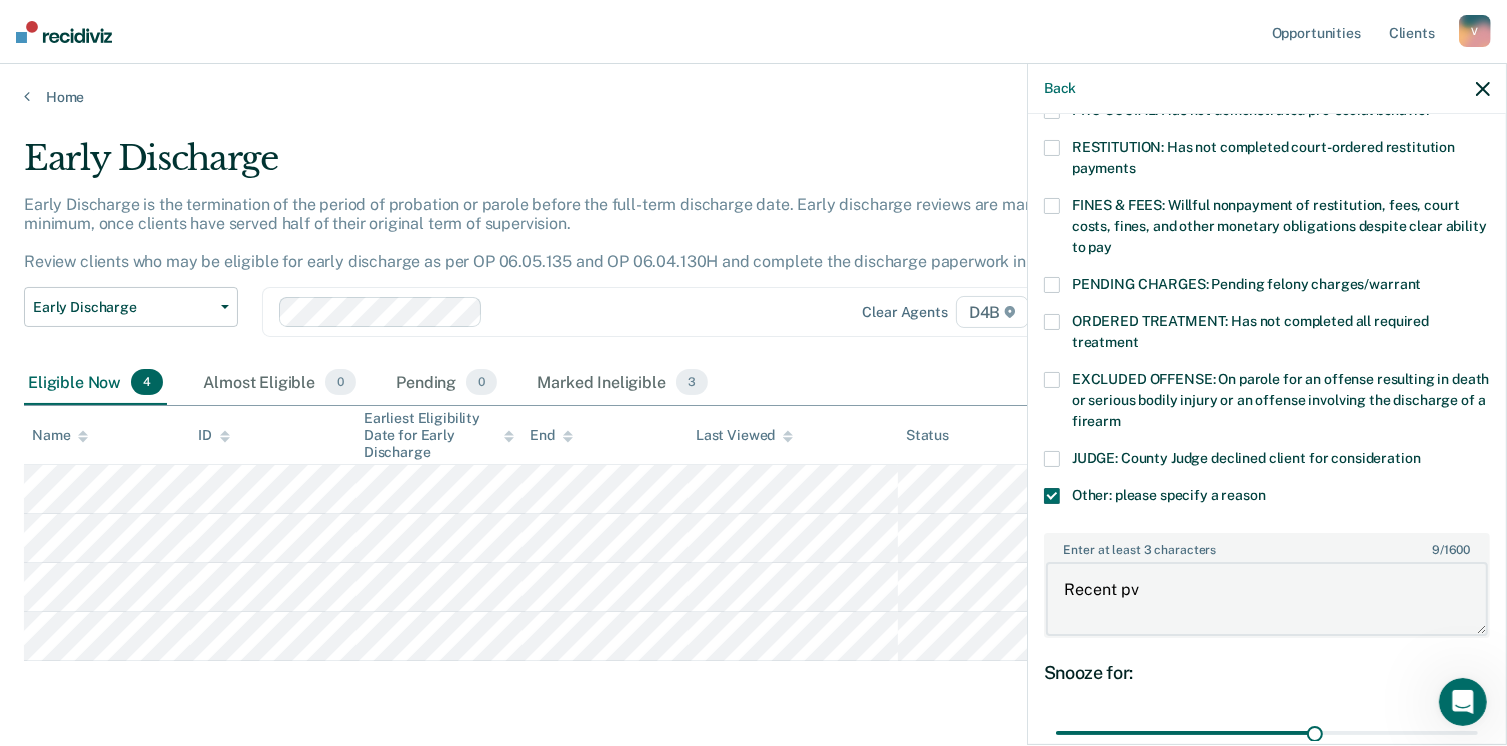 type on "Recent pv" 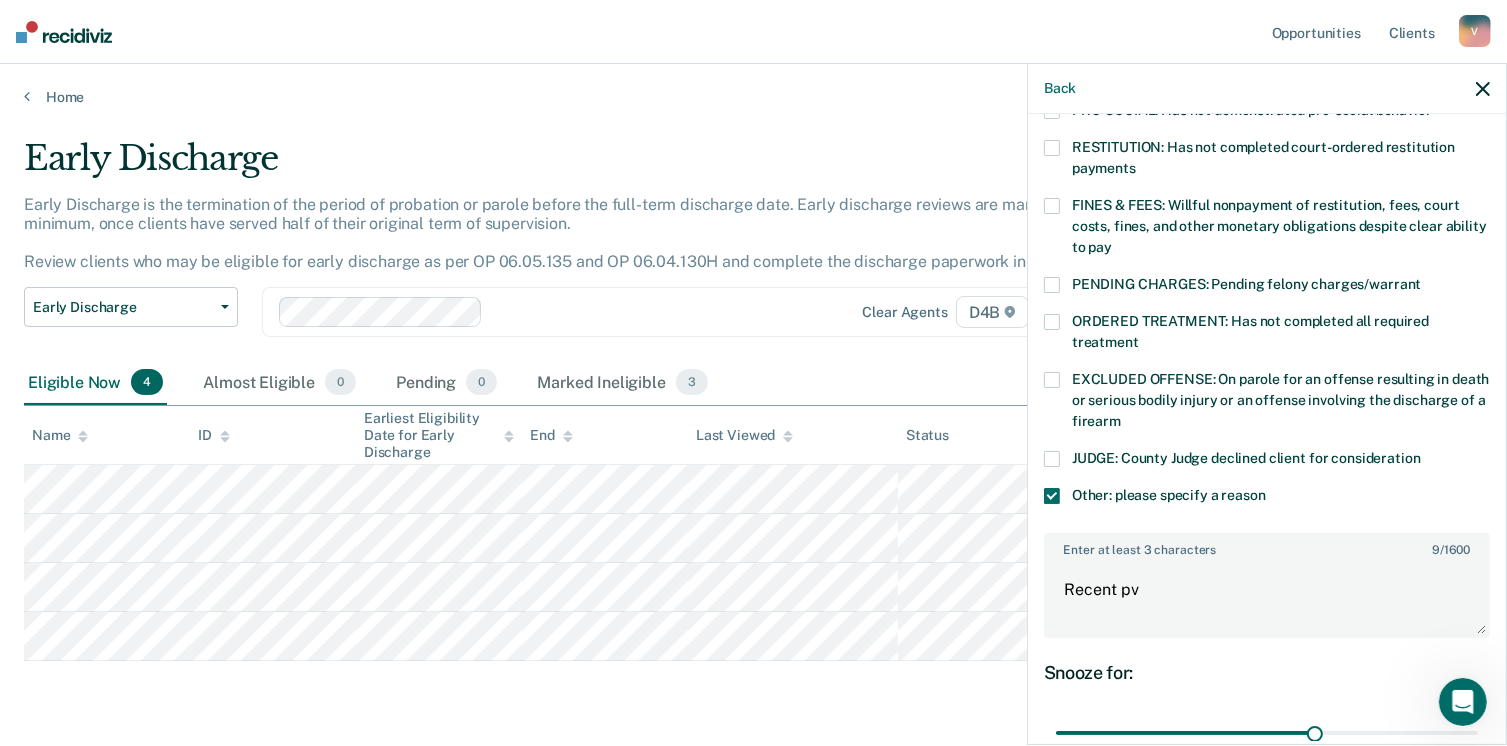 click on "RM   Which of the following requirements has [PERSON_NAME] not met? [MEDICAL_DATA] ORDER: [MEDICAL_DATA] prevention order filed during supervision period SUSPECTED OFFENSE: Suspected of a felony, assaultive misdemeanor, OWI, or offense requiring SORA registration FELONY/STATE PROBATION: On parole and also on other state or federal probation supervision for an offense committed during the current period NEEDS: On parole and all criminogenic needs have not been addressed NONCOMPLIANT: Not compliant with the [DEMOGRAPHIC_DATA] PROGRAMMING: Has not completed all required programming PRO-SOCIAL: Has not demonstrated pro-social behavior RESTITUTION: Has not completed court-ordered restitution payments FINES & FEES: Willful nonpayment of restitution, fees, court costs, fines, and other monetary obligations despite clear ability to pay PENDING CHARGES: Pending felony charges/warrant ORDERED TREATMENT: Has not completed all required treatment JUDGE: County Judge declined client for consideration 9  /  1600 Recent pv Save" at bounding box center (1267, 427) 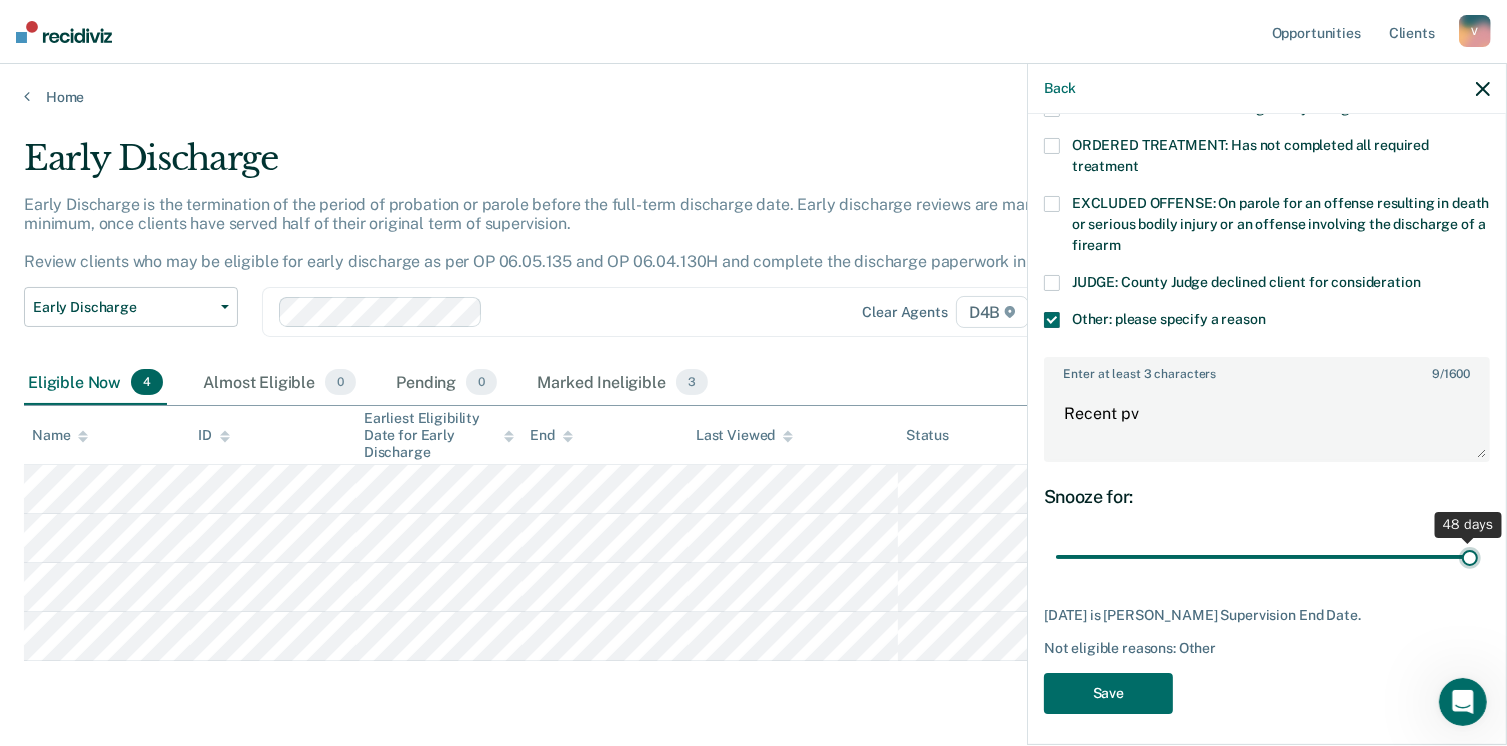 scroll, scrollTop: 670, scrollLeft: 0, axis: vertical 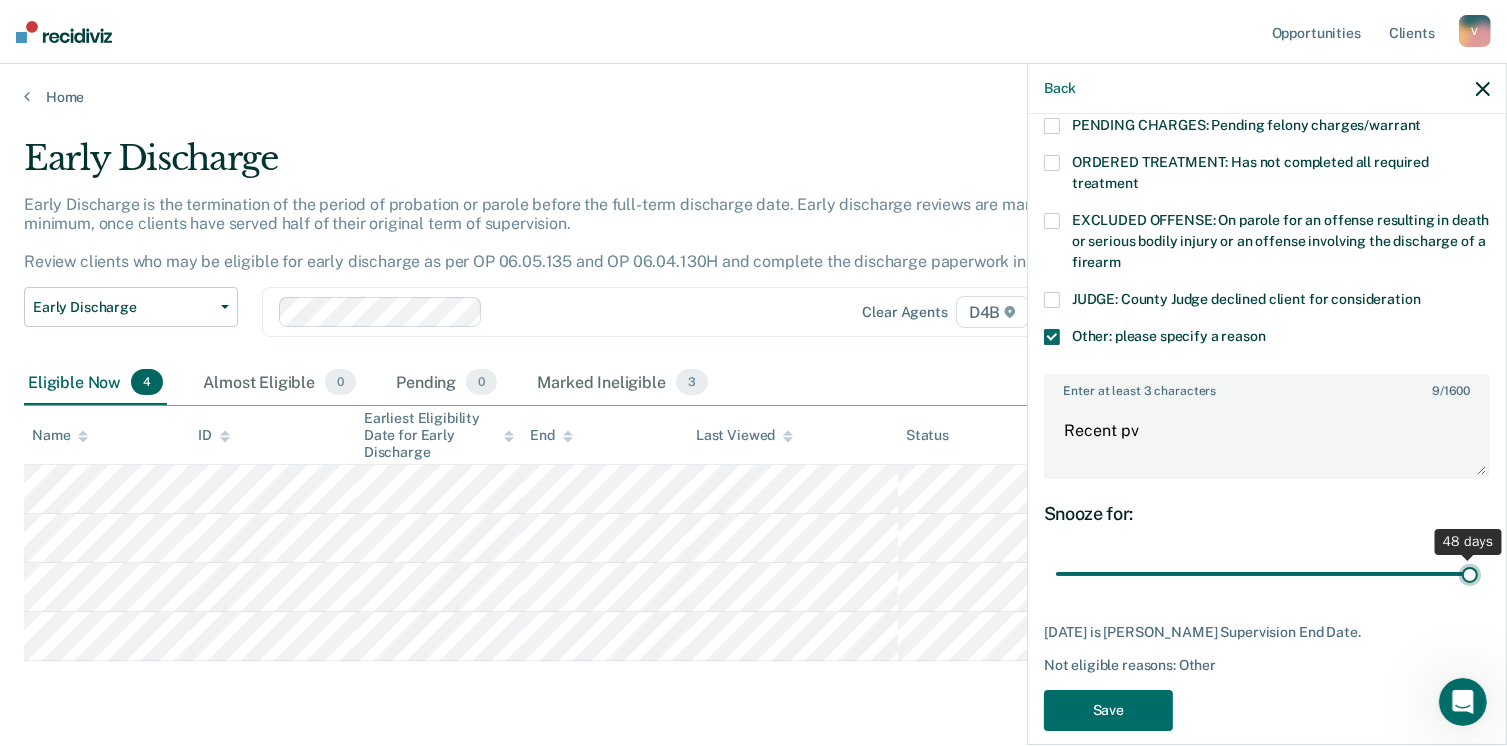 drag, startPoint x: 1302, startPoint y: 531, endPoint x: 1506, endPoint y: 535, distance: 204.03922 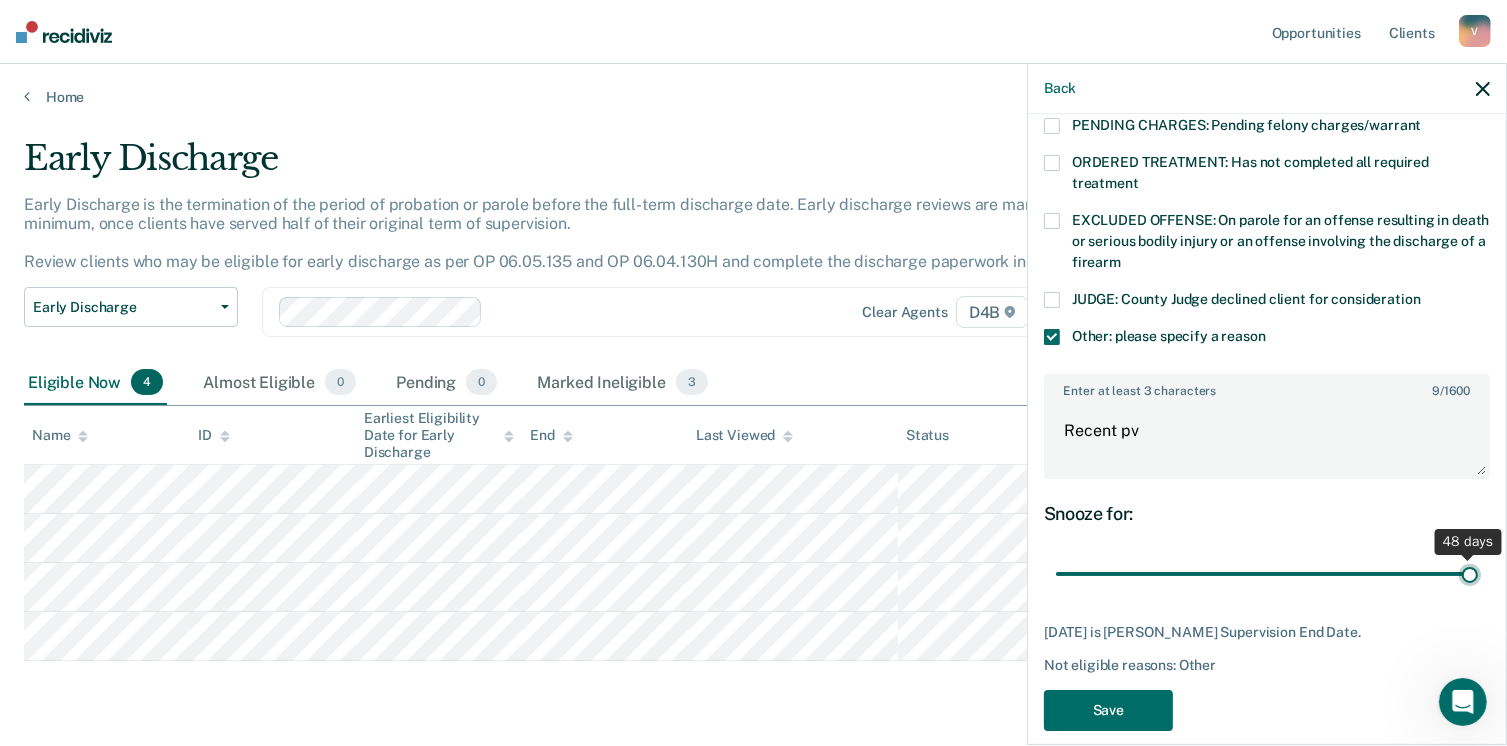 type on "48" 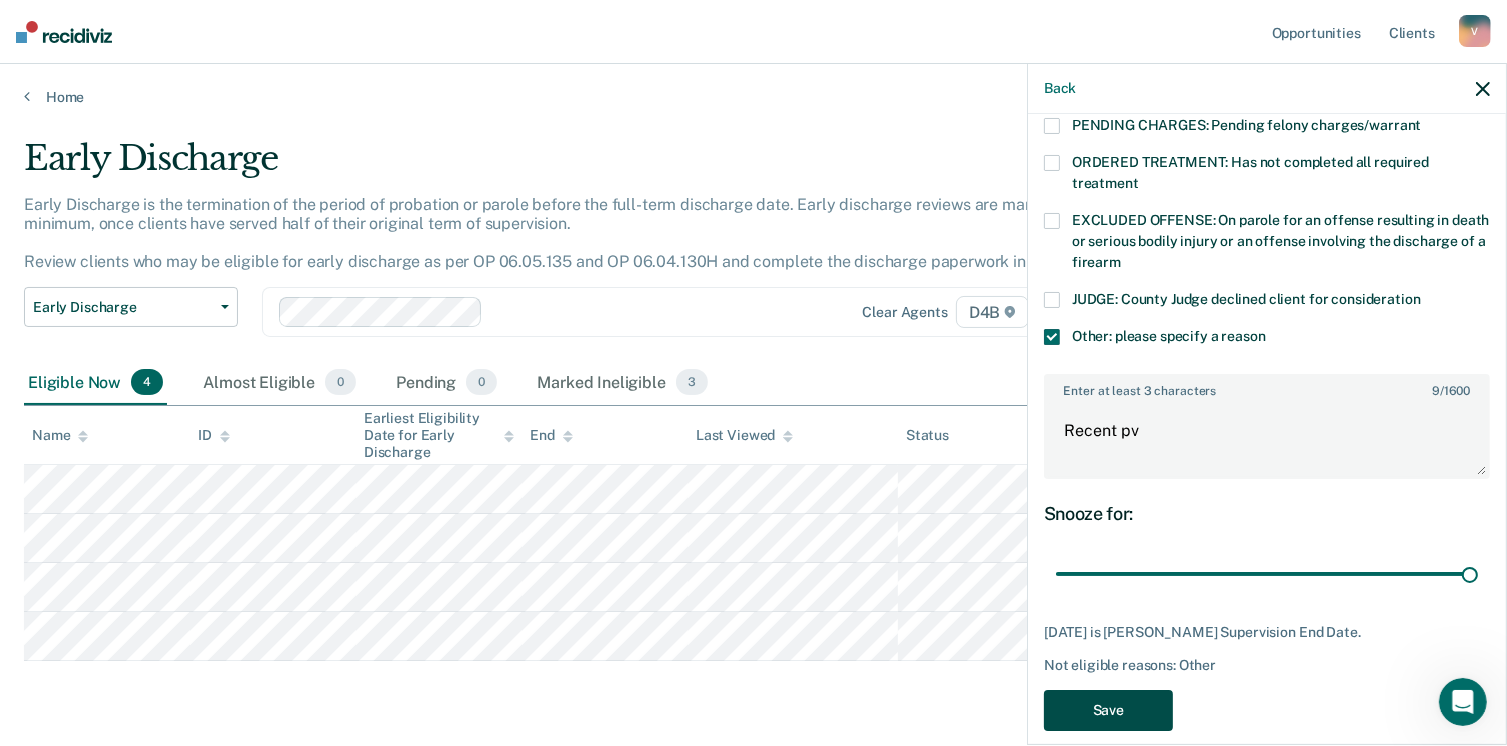 click on "Save" at bounding box center [1108, 710] 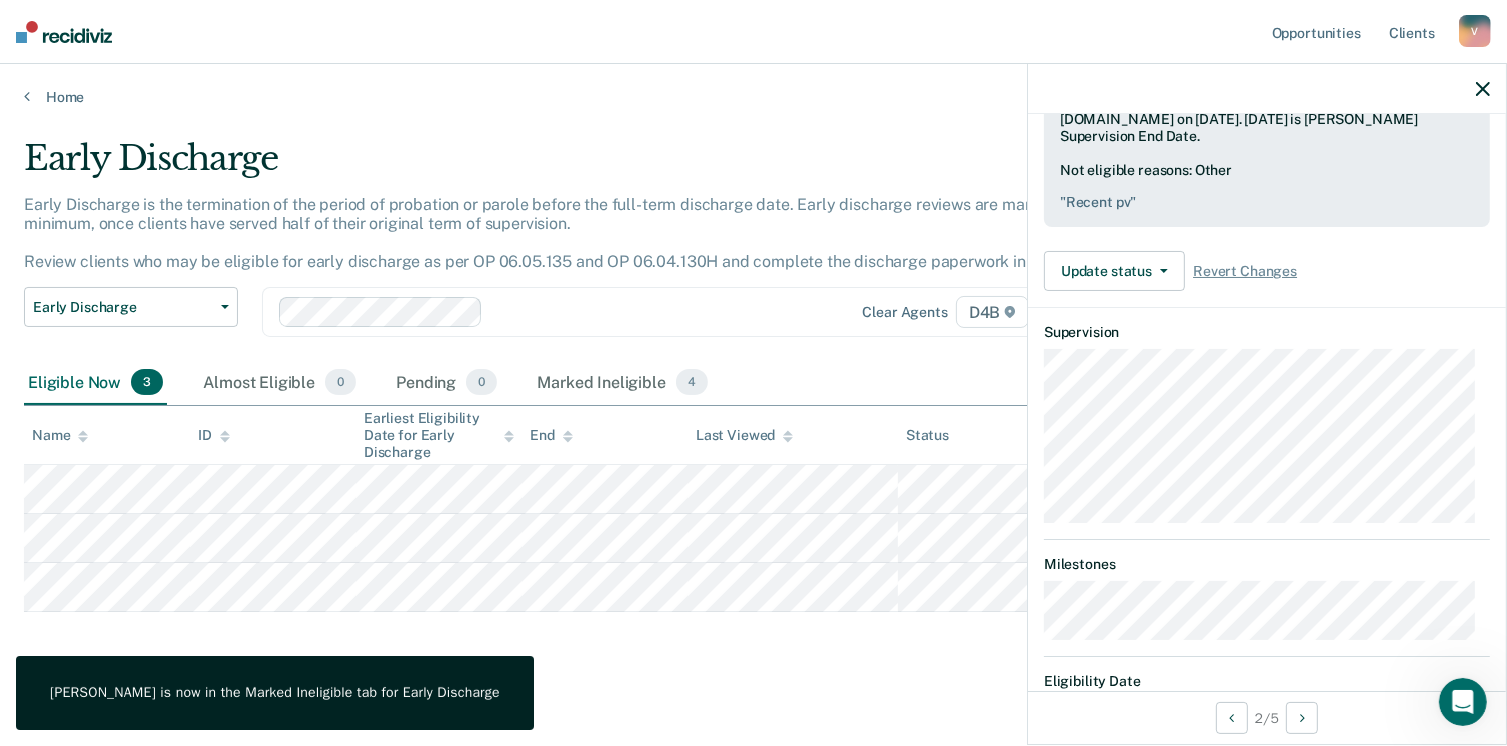 scroll, scrollTop: 489, scrollLeft: 0, axis: vertical 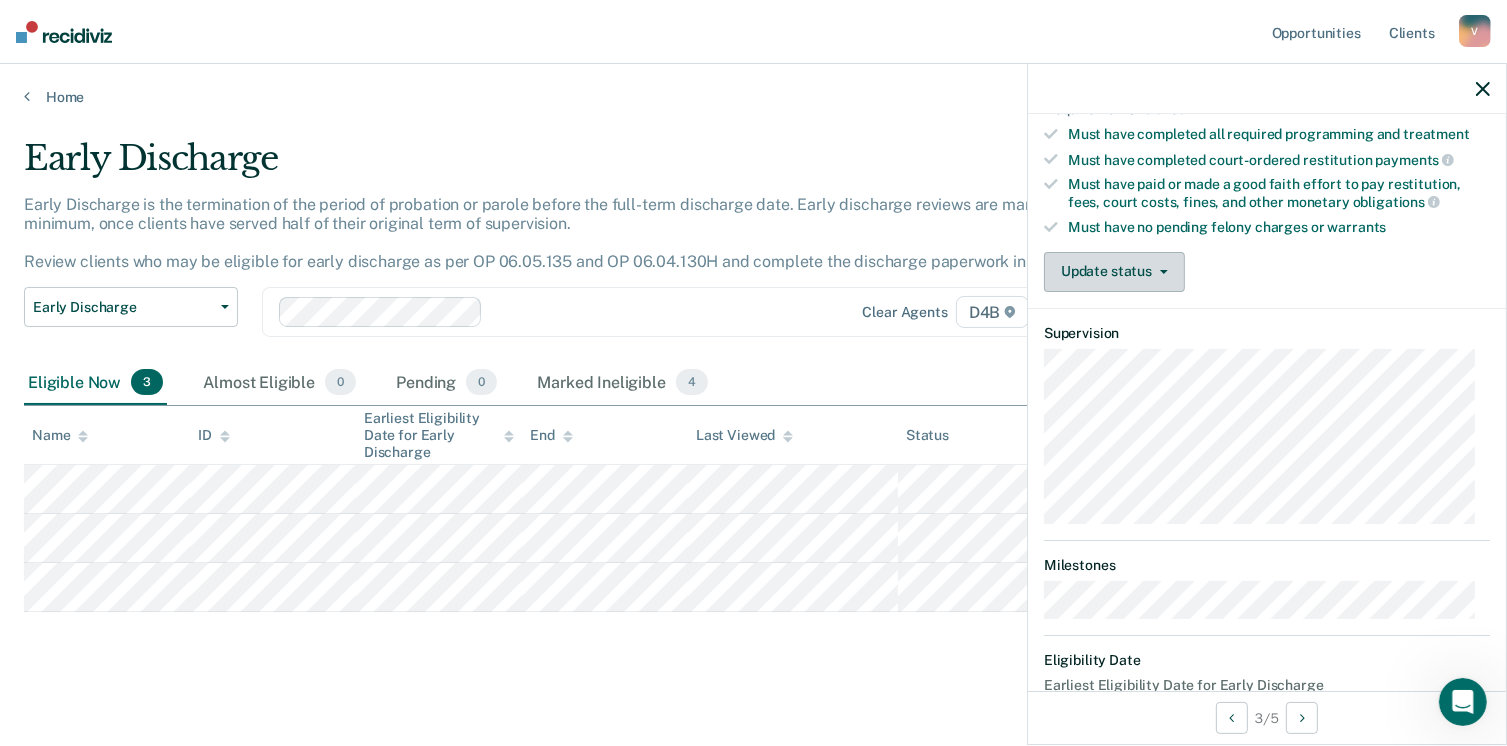 click on "Update status" at bounding box center [1114, 272] 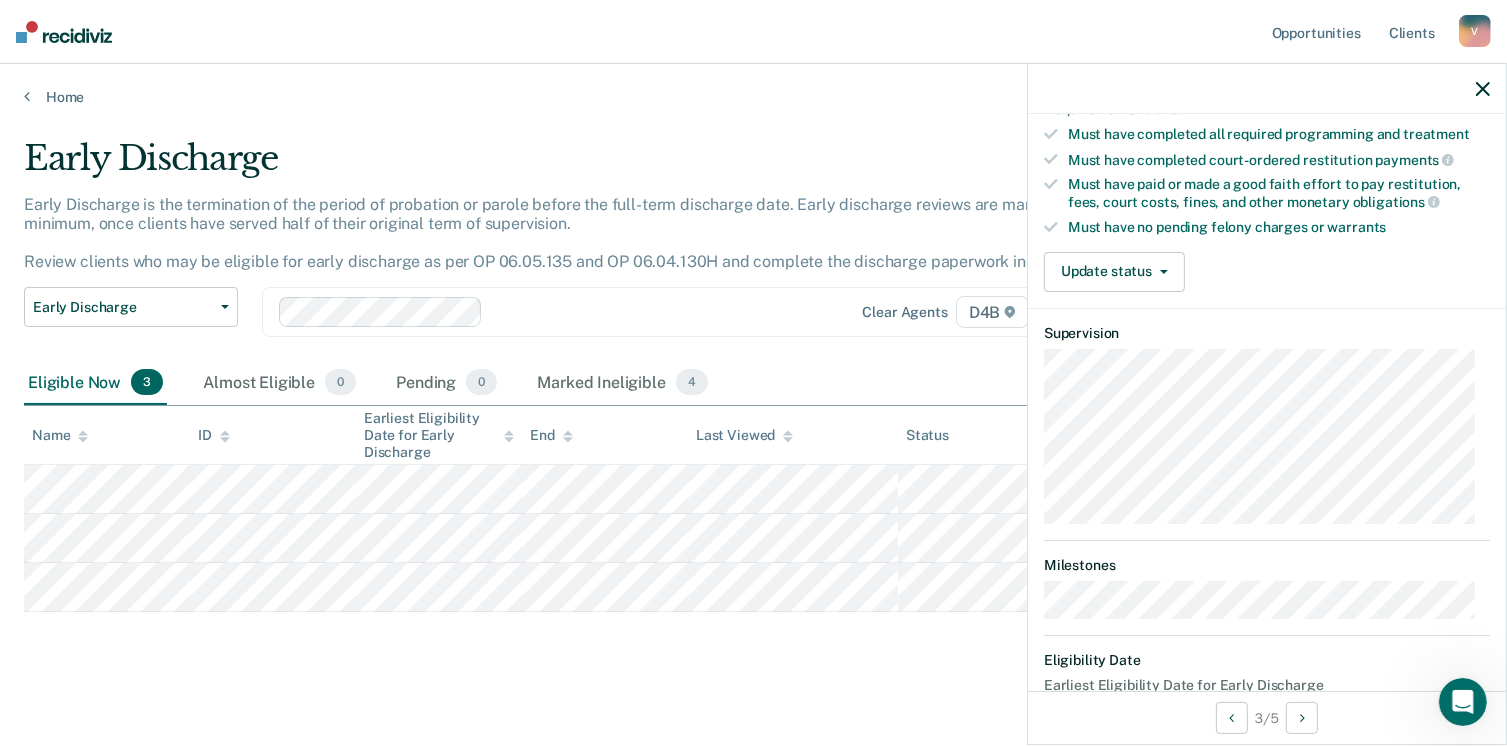 click on "DB   Early Discharge Eligible Validated by data from COMS Completed at least half of parole   term   Serving a parole term of 12 months or   more   Served mandatory period of   parole   No active PPO ordered during the parole   term   Not involved in a felony, assaultive misdemeanor, or offense requiring SORA registration while on   parole   Not serving for an offense excluded from early discharge eligibility by   policy   Not paroled from SAI on current   term   Not on intensive   supervision Not involved in an OWI offense while on   parole   No pending   detainers Requirements to check Must have completed all required programming and   treatment Must have completed court-ordered restitution   payments   Must have paid or made a good faith effort to pay restitution, fees, court costs, fines, and other monetary   obligations   Must have no pending felony charges or   warrants Update status Mark Pending Mark Ineligible Supervision Milestones Eligibility Date Earliest Eligibility Date for Early Discharge" at bounding box center (1267, 182) 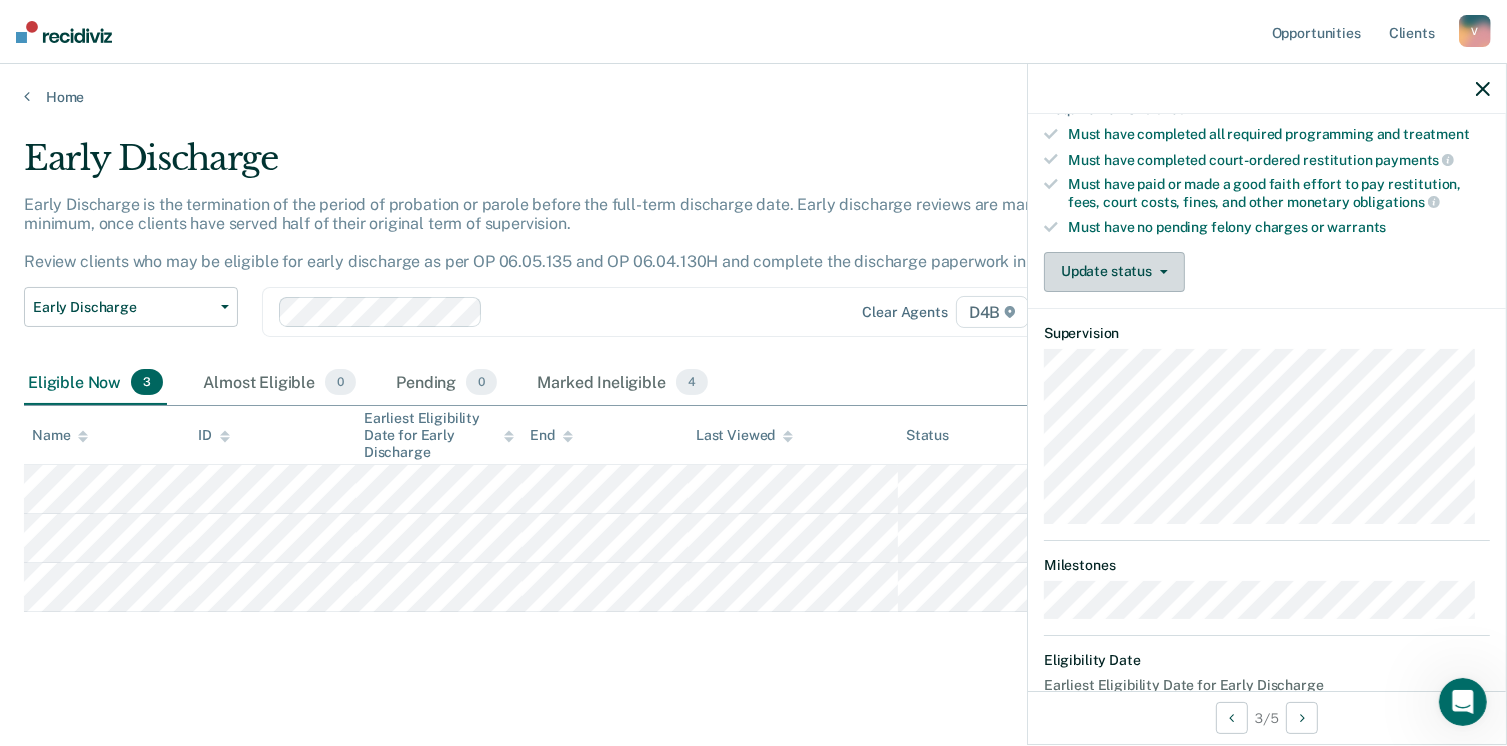 click on "Update status" at bounding box center [1114, 272] 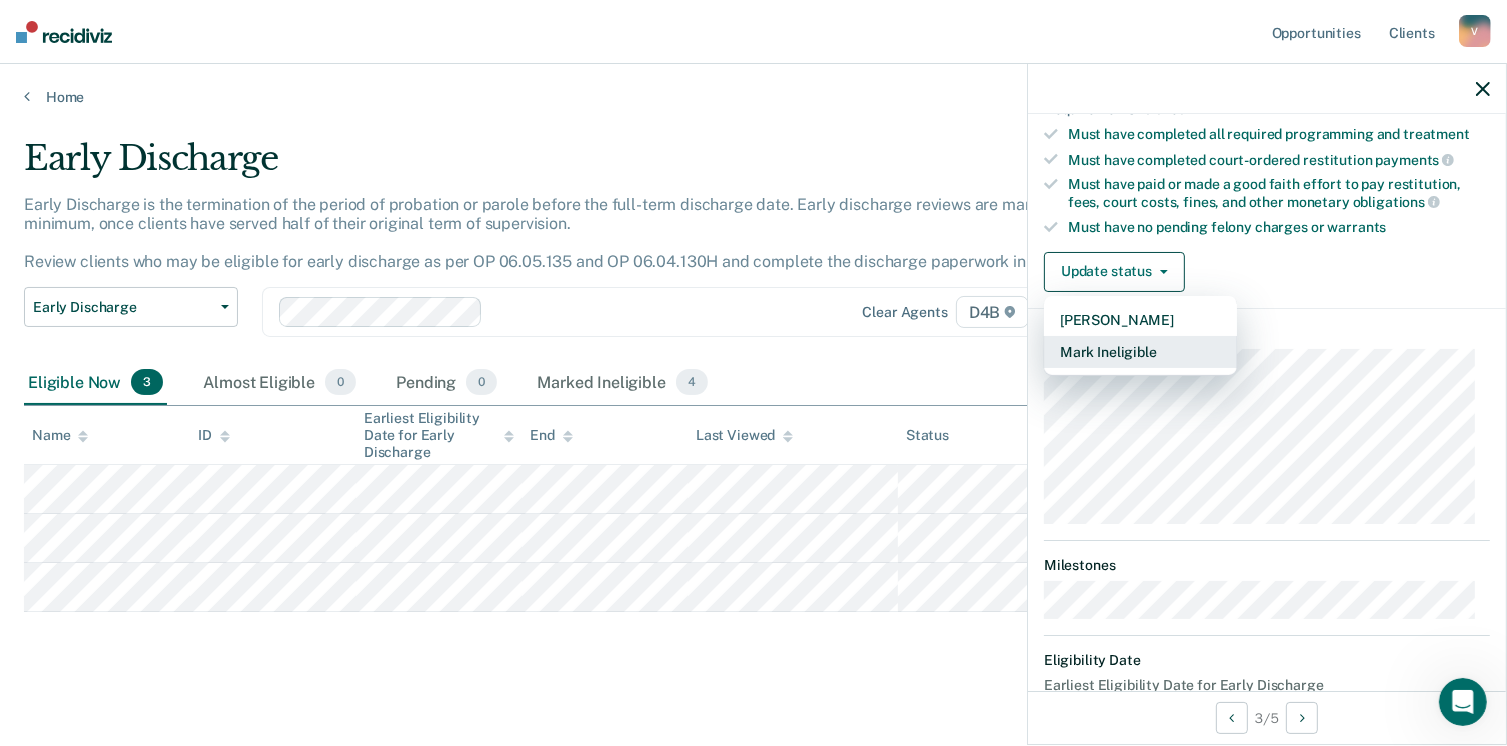 click on "Mark Ineligible" at bounding box center (1140, 352) 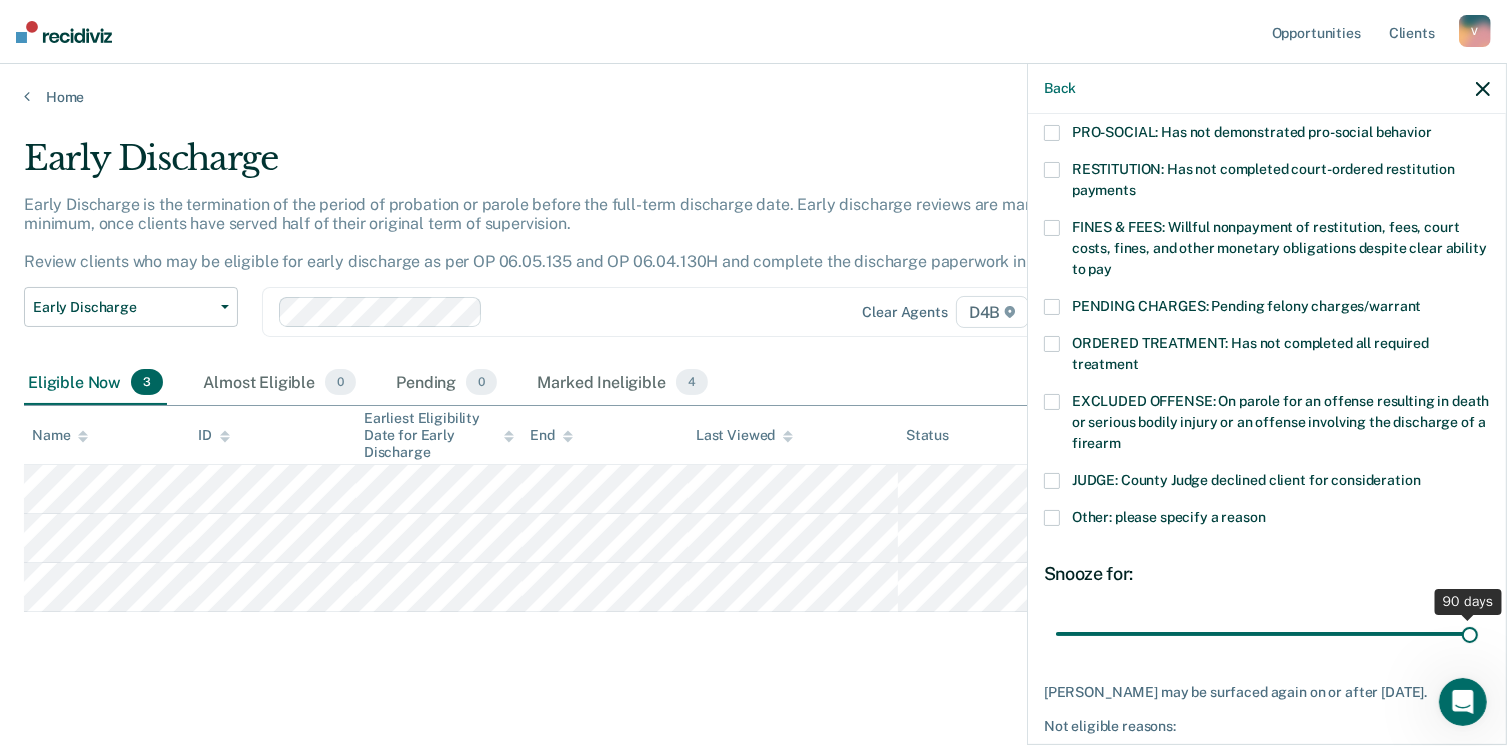 drag, startPoint x: 1190, startPoint y: 605, endPoint x: 1496, endPoint y: 611, distance: 306.0588 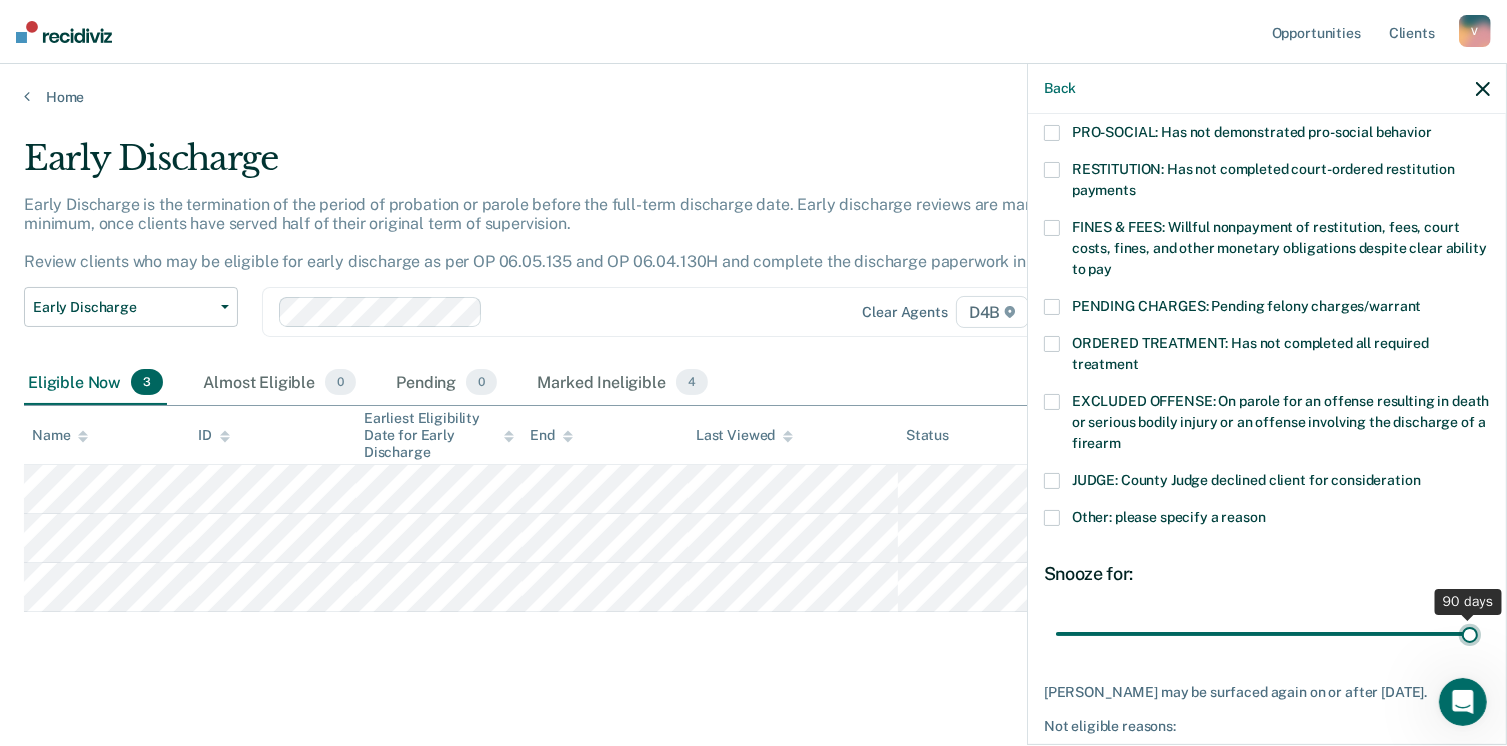 type on "90" 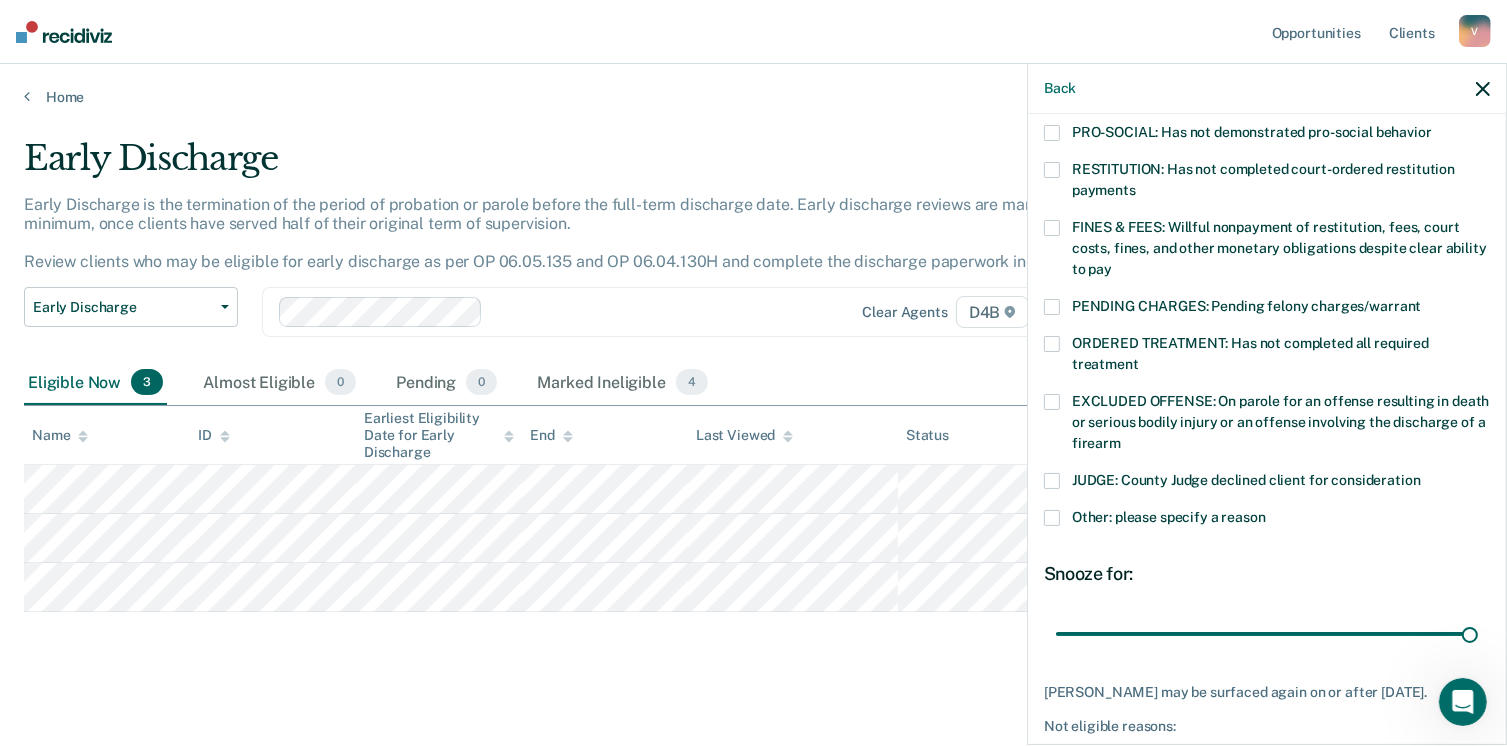 click at bounding box center [1052, 518] 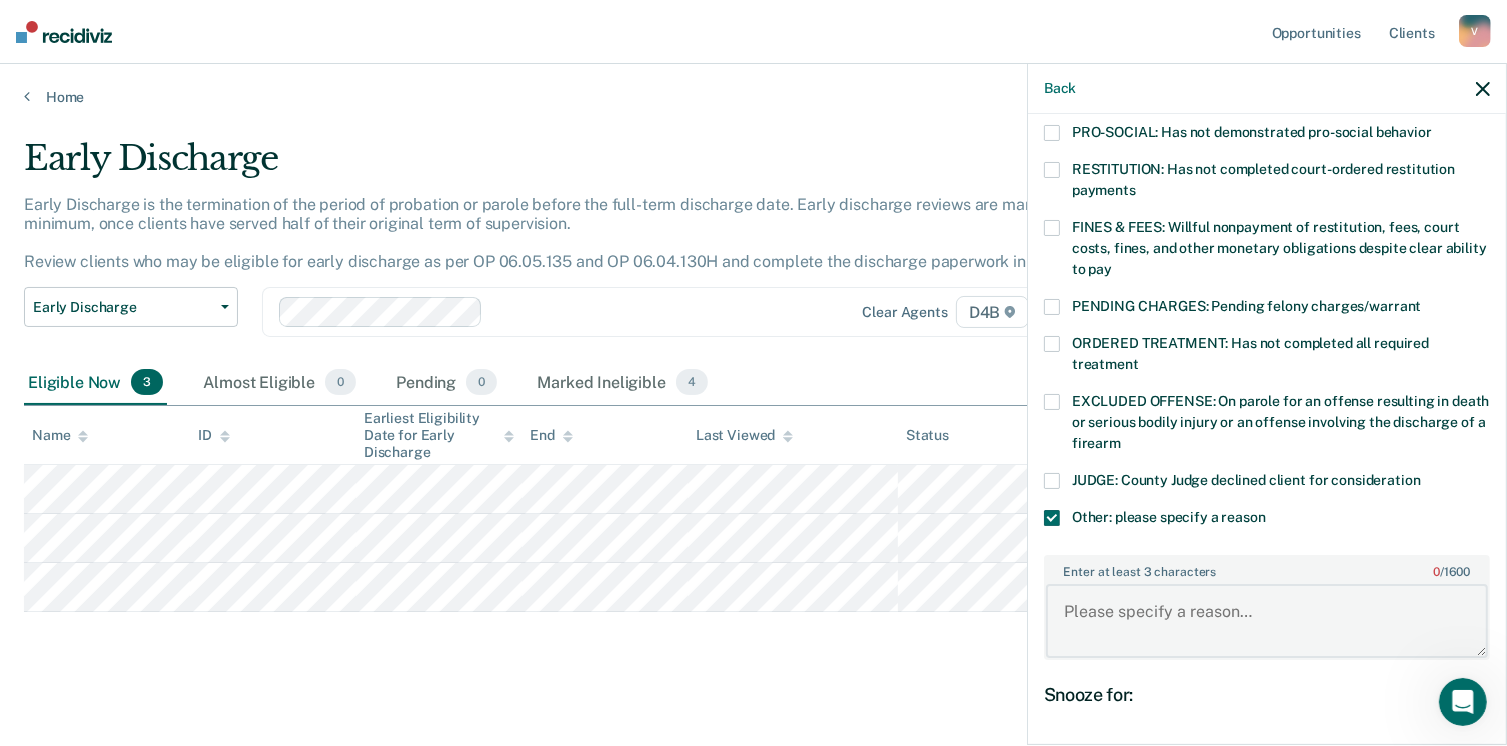 click on "Enter at least 3 characters 0  /  1600" at bounding box center [1267, 621] 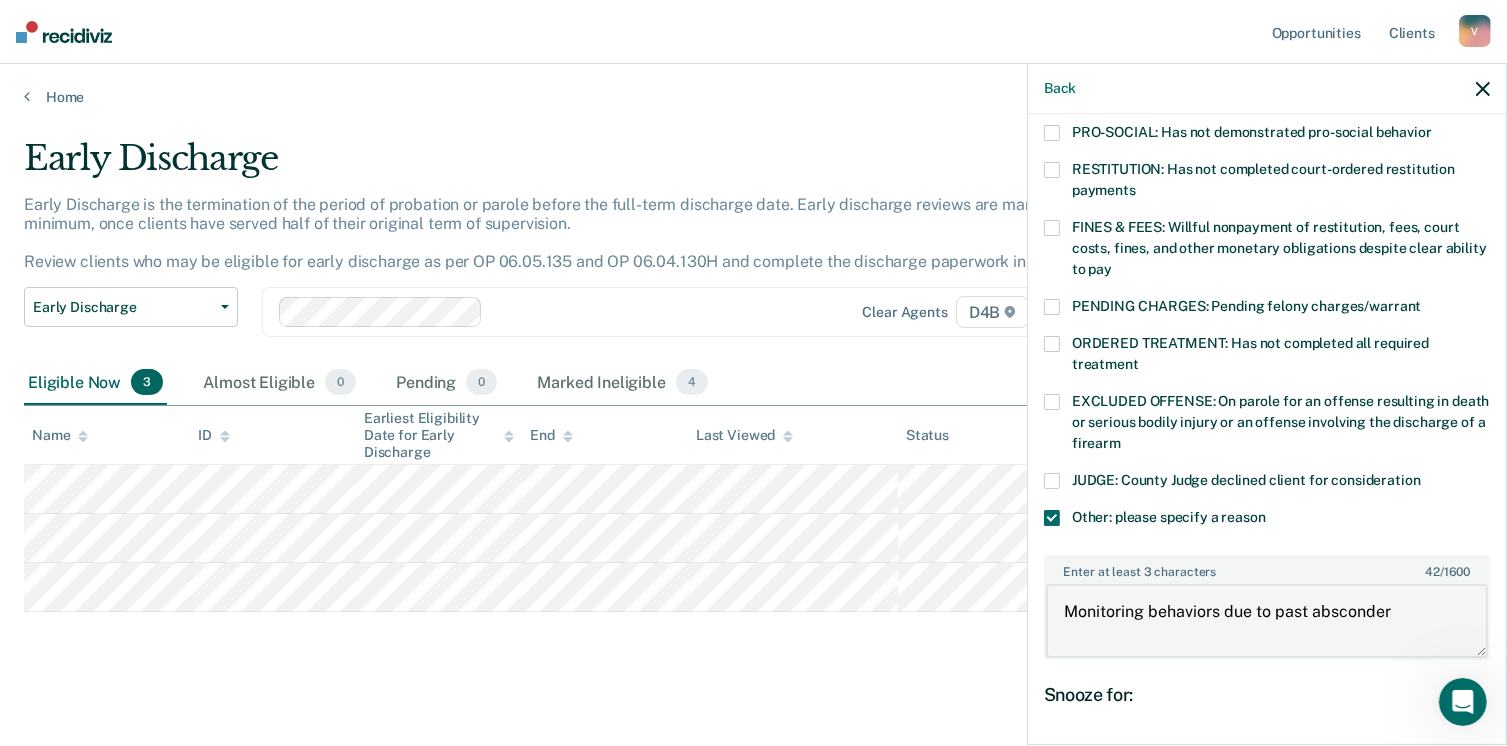 type on "Monitoring behaviors due to past absconder" 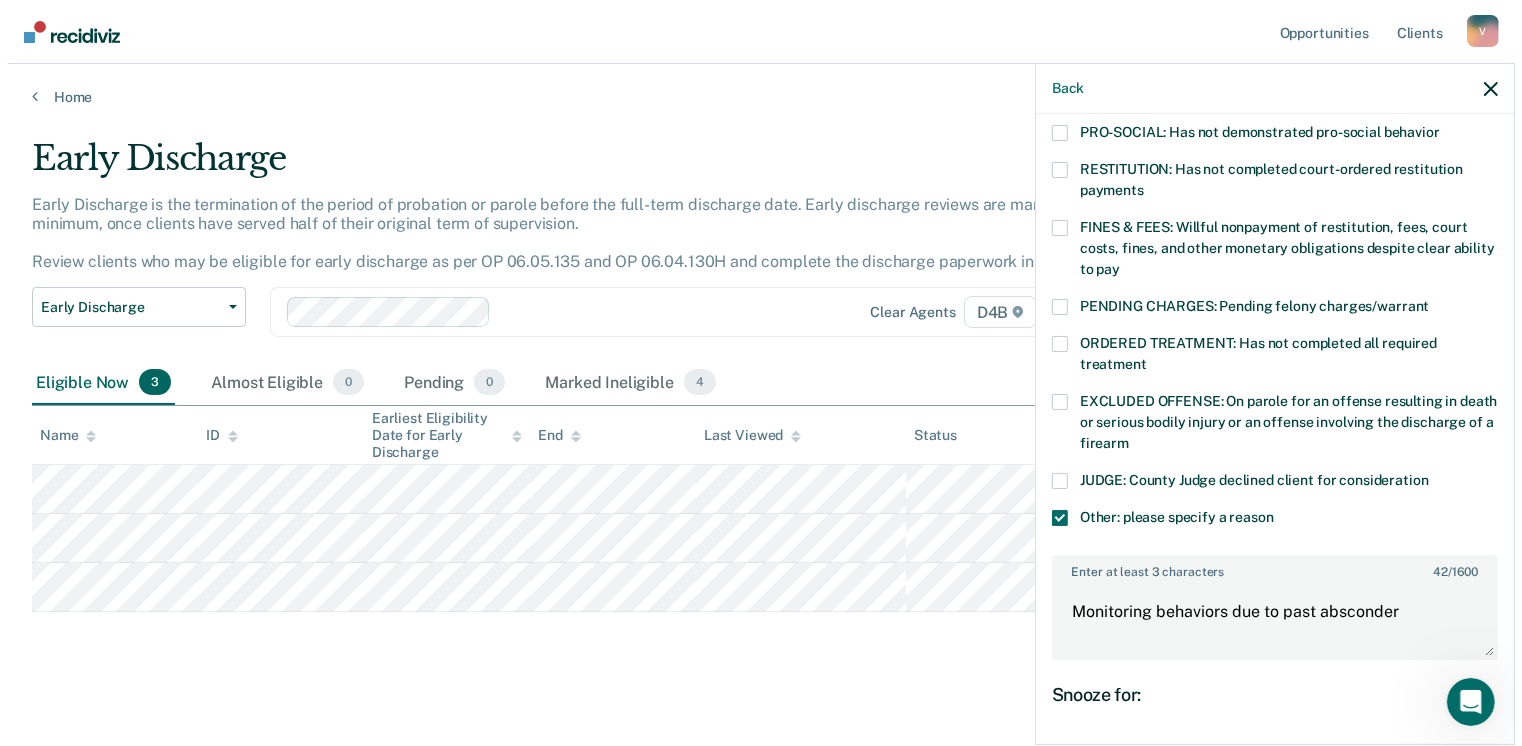scroll, scrollTop: 670, scrollLeft: 0, axis: vertical 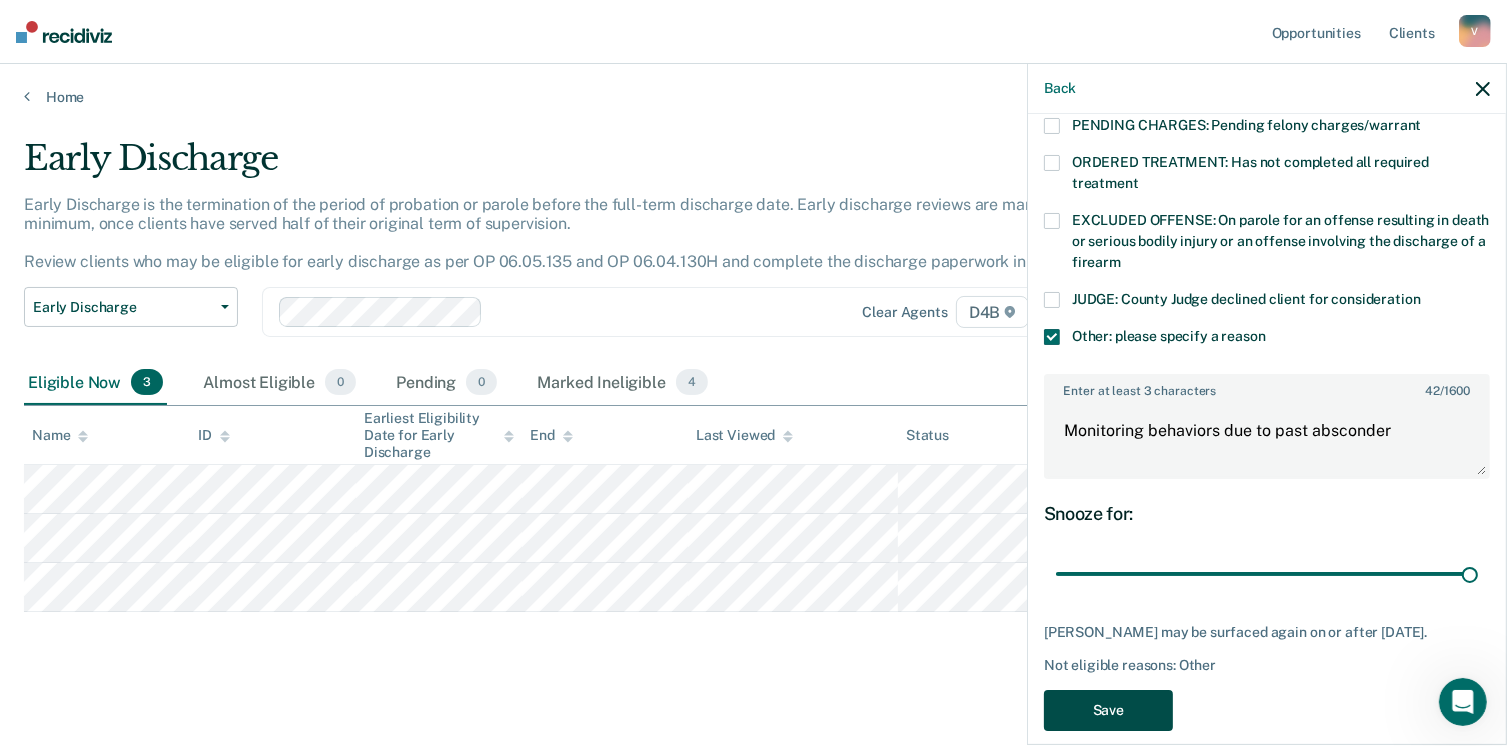 click on "Save" at bounding box center [1108, 710] 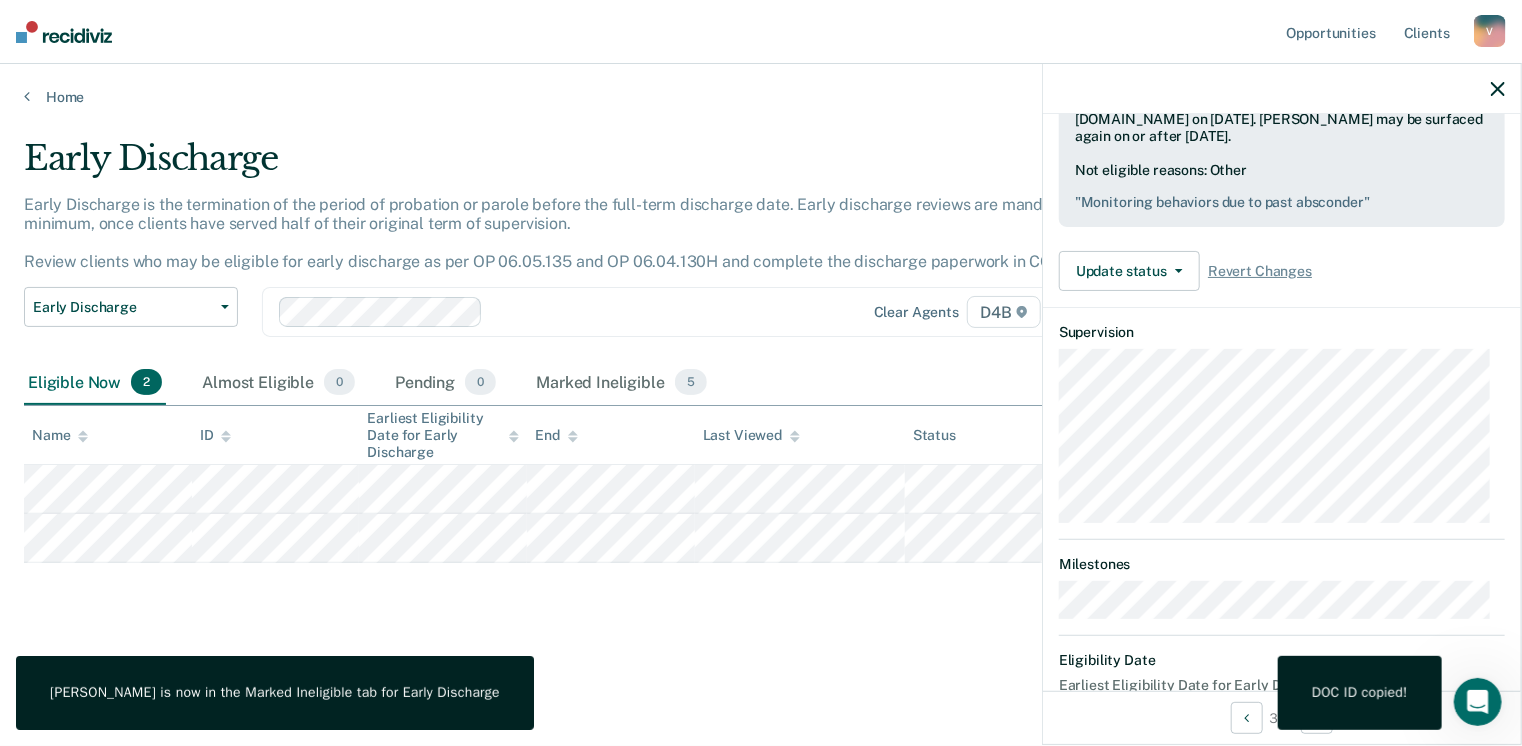 scroll, scrollTop: 489, scrollLeft: 0, axis: vertical 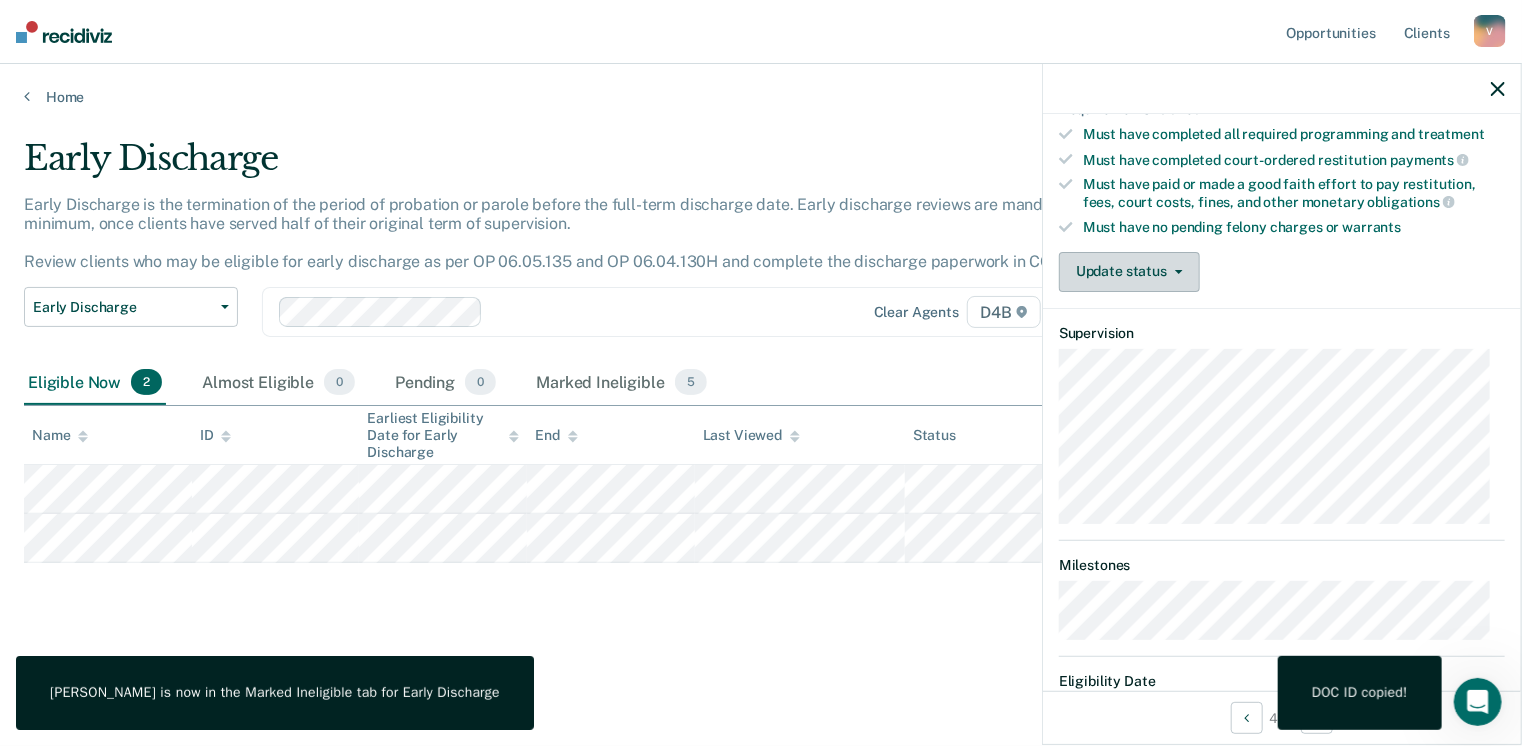 click on "Update status" at bounding box center [1129, 272] 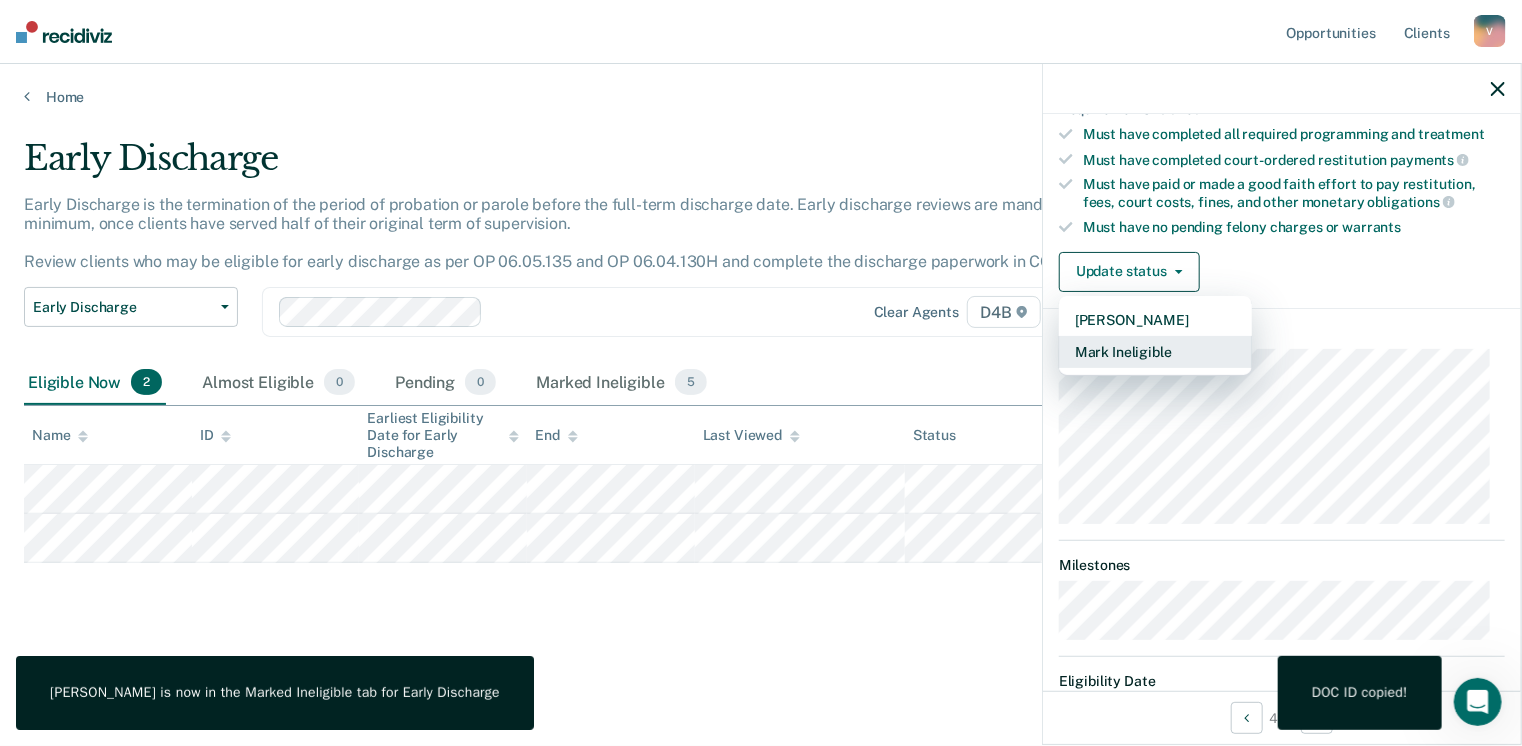 click on "Mark Ineligible" at bounding box center [1155, 352] 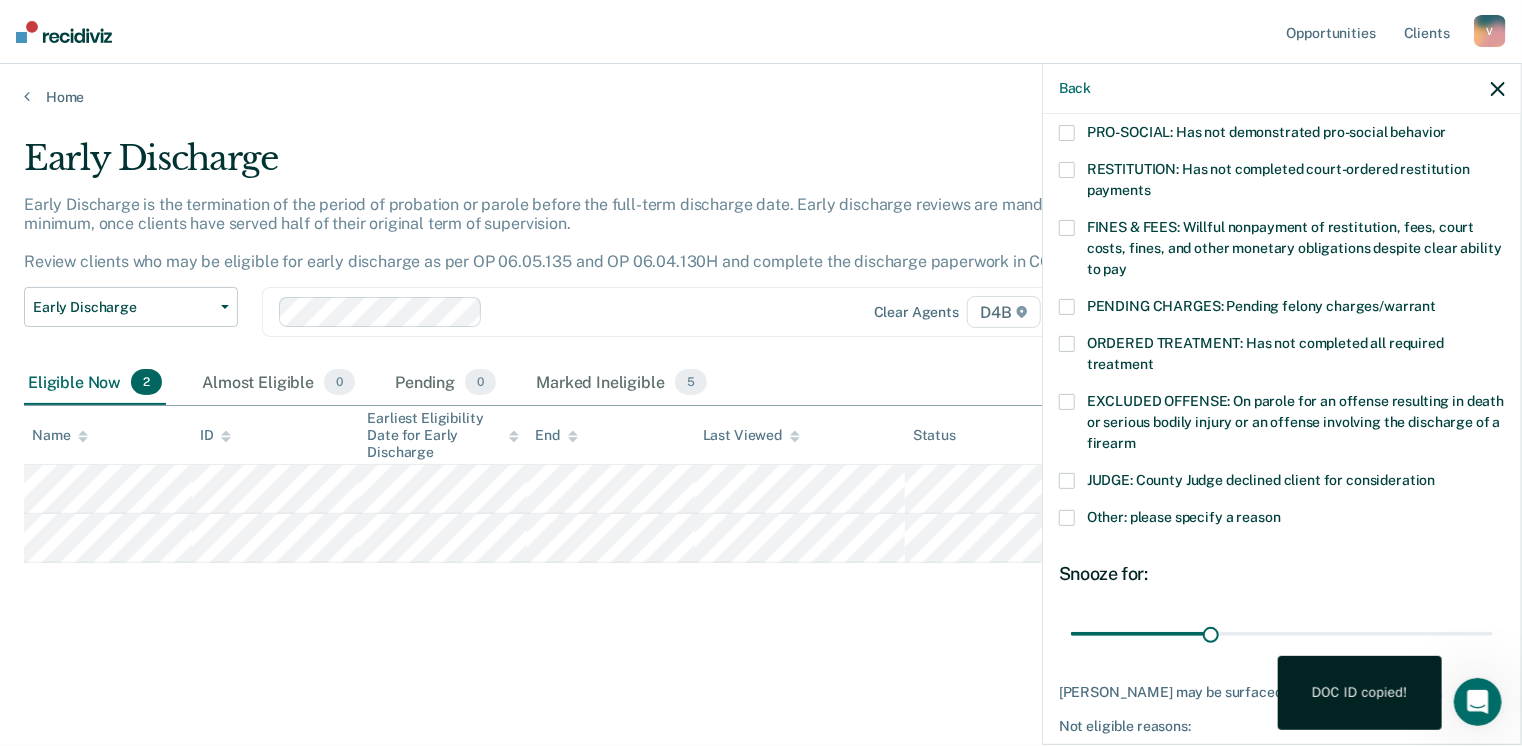 click on "AF   Which of the following requirements has [PERSON_NAME] not met? [MEDICAL_DATA] ORDER: [MEDICAL_DATA] prevention order filed during supervision period SUSPECTED OFFENSE: Suspected of a felony, assaultive misdemeanor, OWI, or offense requiring SORA registration FELONY/STATE PROBATION: On parole and also on other state or federal probation supervision for an offense committed during the current period NEEDS: On parole and all criminogenic needs have not been addressed NONCOMPLIANT: Not compliant with the [DEMOGRAPHIC_DATA] PROGRAMMING: Has not completed all required programming PRO-SOCIAL: Has not demonstrated pro-social behavior RESTITUTION: Has not completed court-ordered restitution payments FINES & FEES: Willful nonpayment of restitution, fees, court costs, fines, and other monetary obligations despite clear ability to pay PENDING CHARGES: Pending felony charges/warrant ORDERED TREATMENT: Has not completed all required treatment JUDGE: County Judge declined client for consideration Other: please specify a reason" at bounding box center [1282, 427] 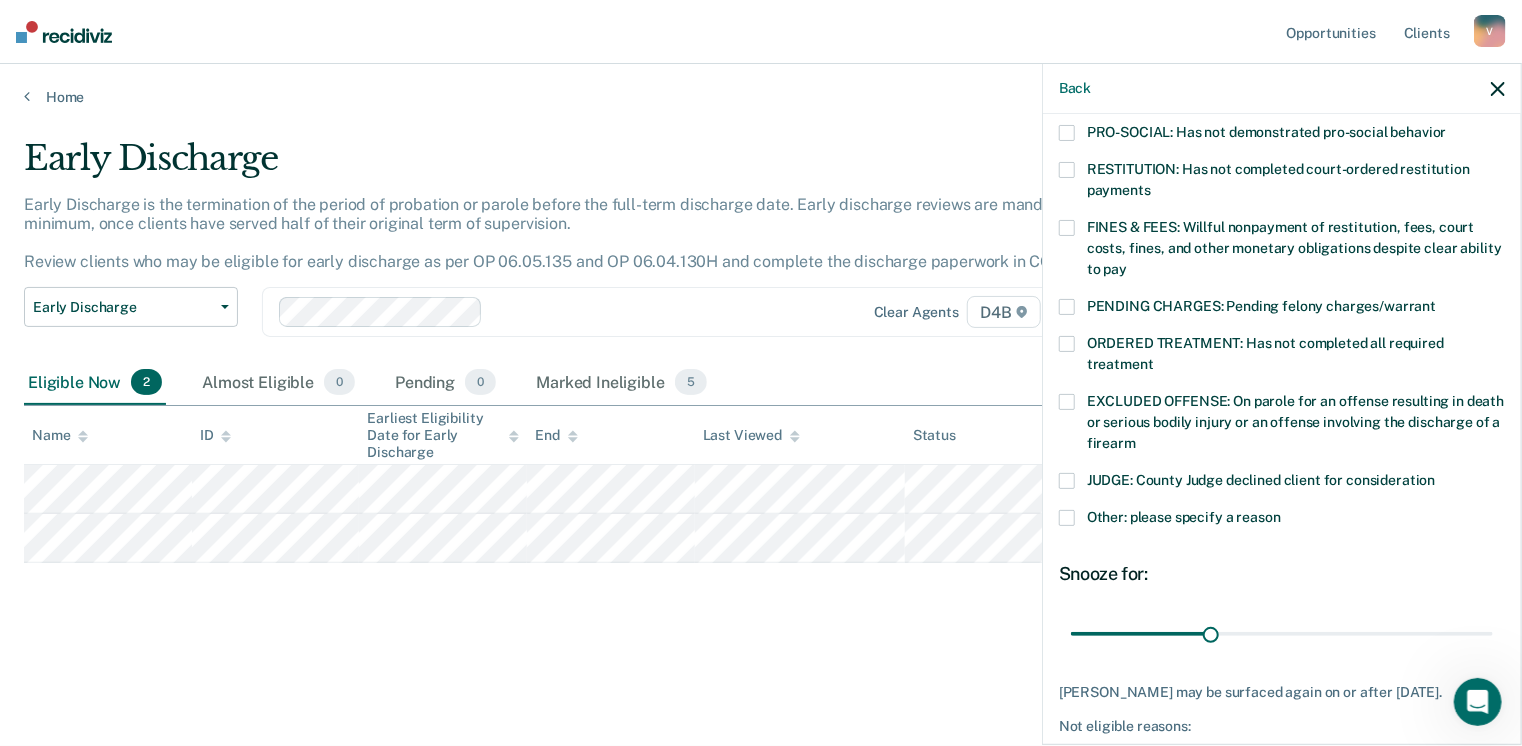 click at bounding box center [1067, 344] 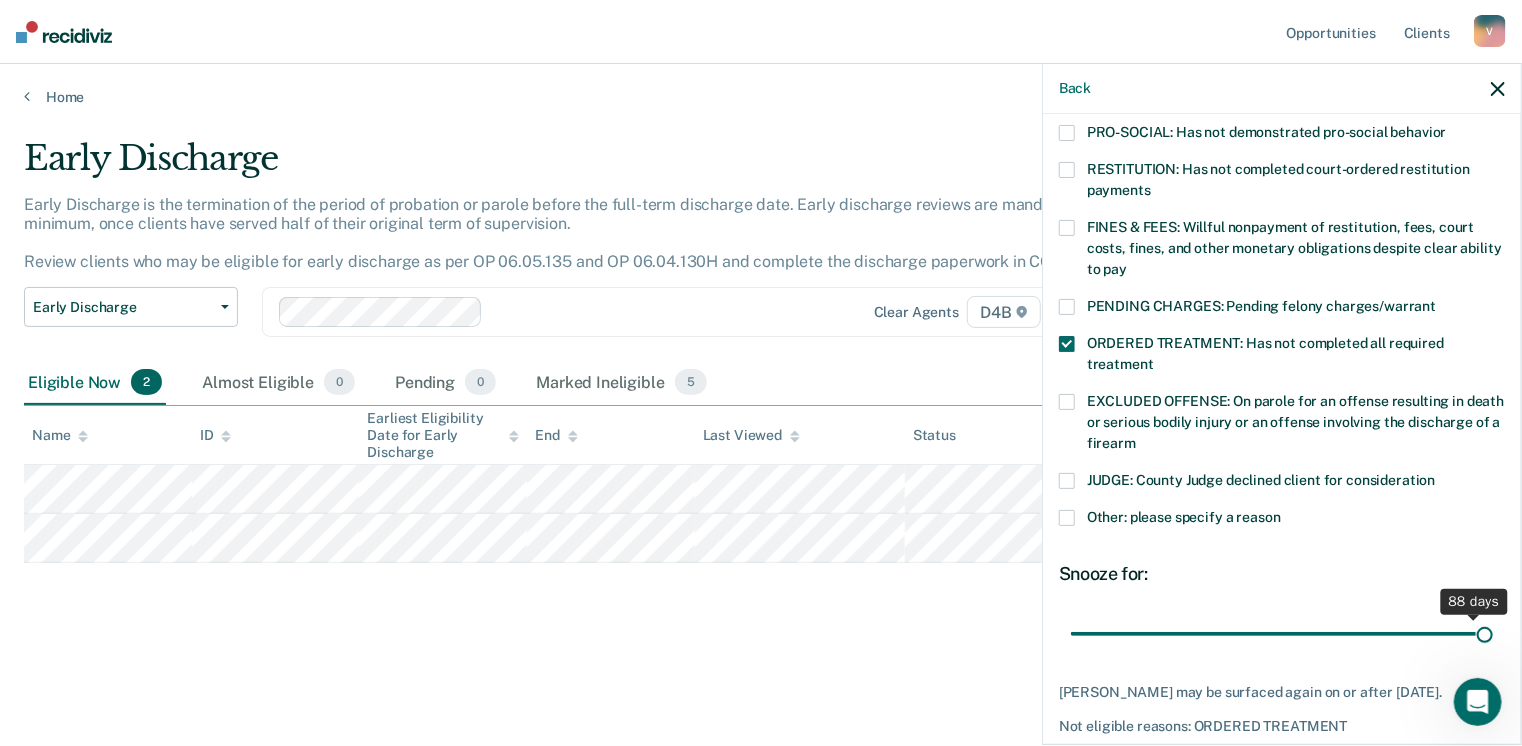 drag, startPoint x: 1207, startPoint y: 610, endPoint x: 1497, endPoint y: 595, distance: 290.38766 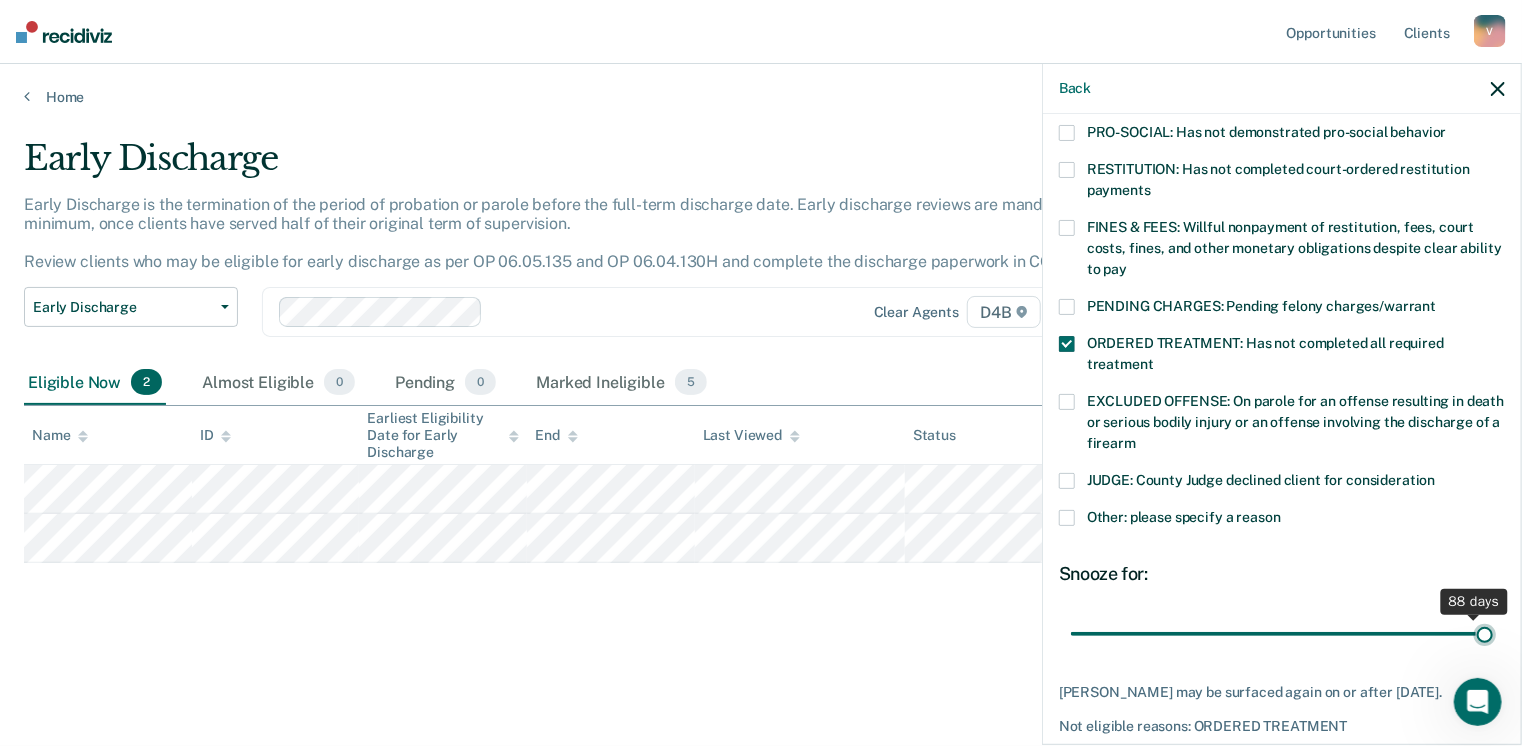 type on "90" 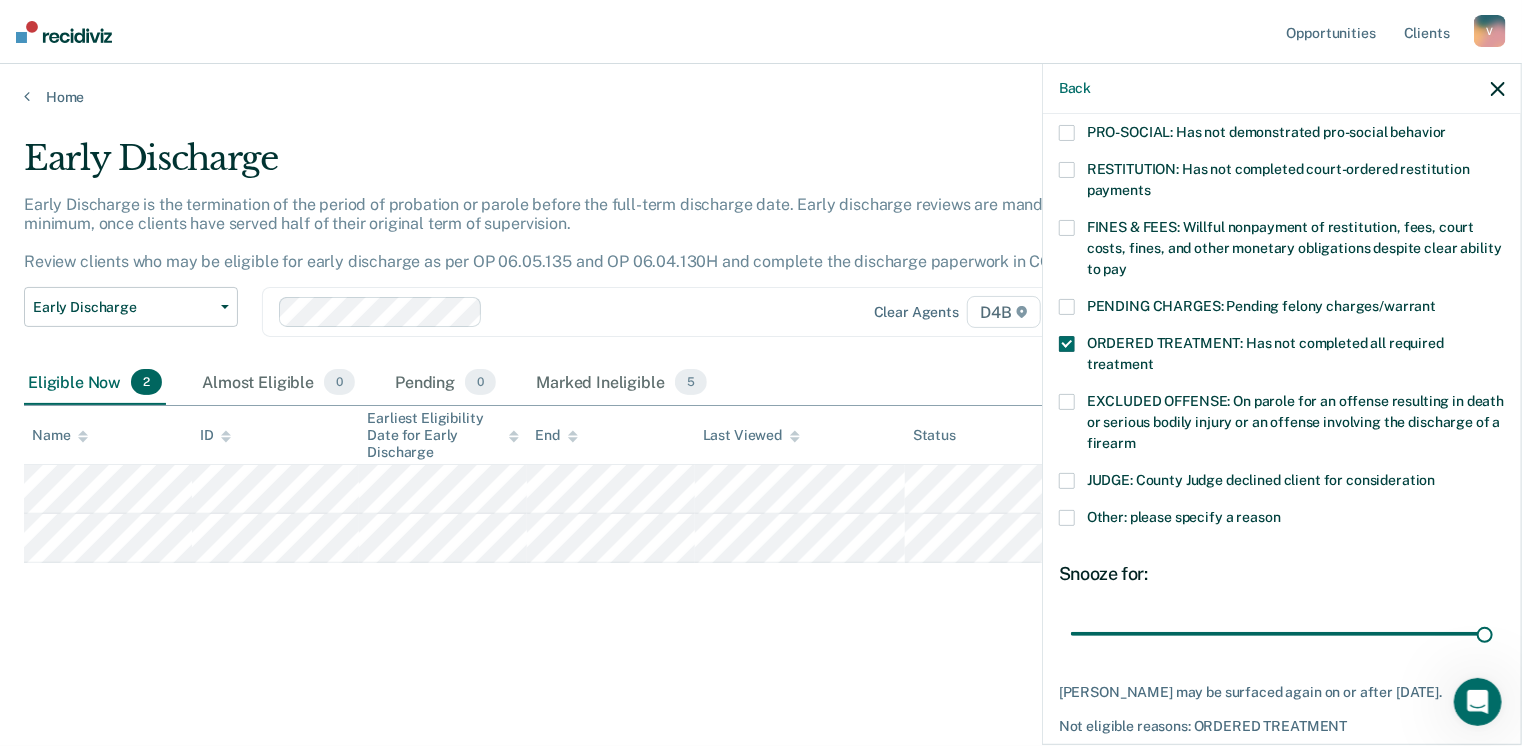 scroll, scrollTop: 551, scrollLeft: 0, axis: vertical 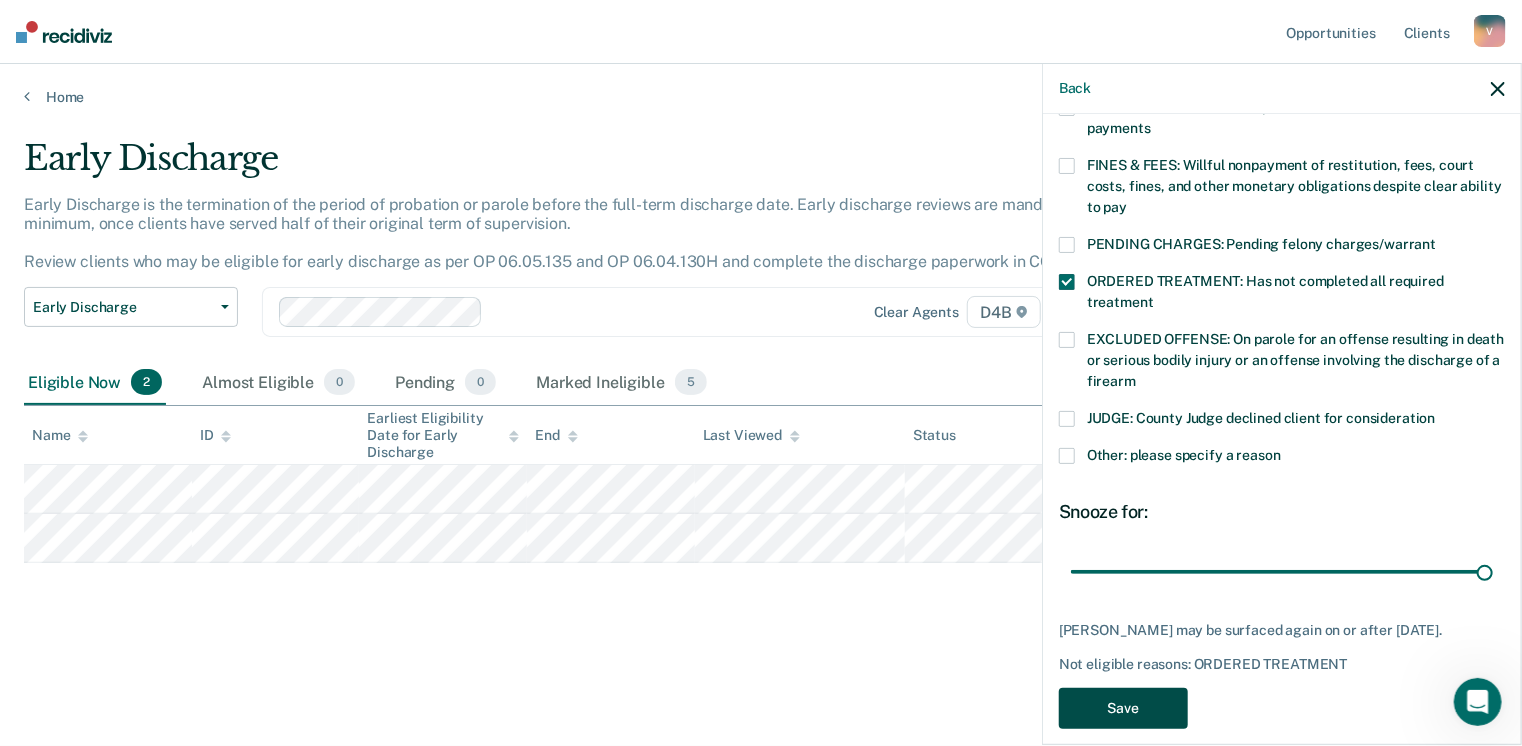 click on "Save" at bounding box center [1123, 708] 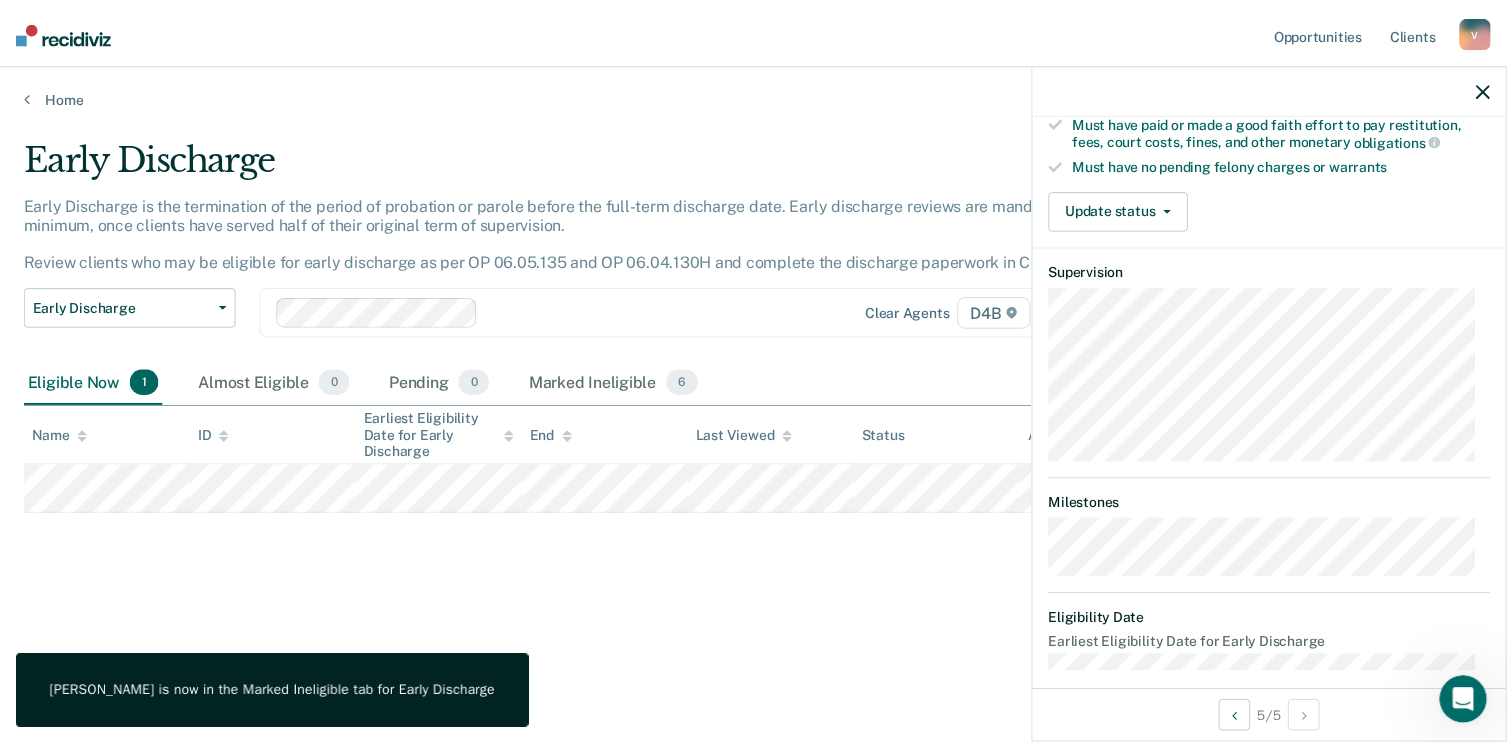 scroll, scrollTop: 541, scrollLeft: 0, axis: vertical 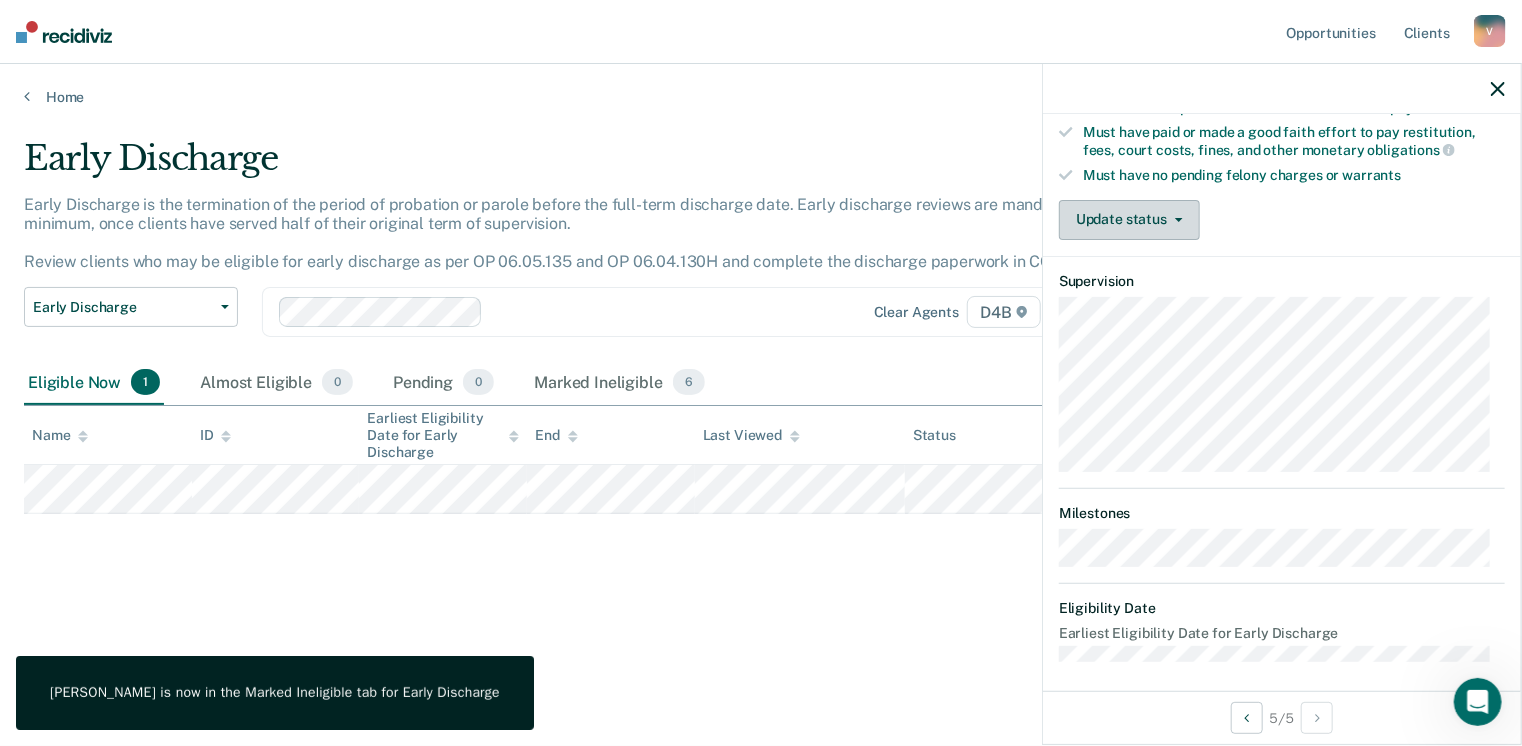 click on "Update status" at bounding box center (1129, 220) 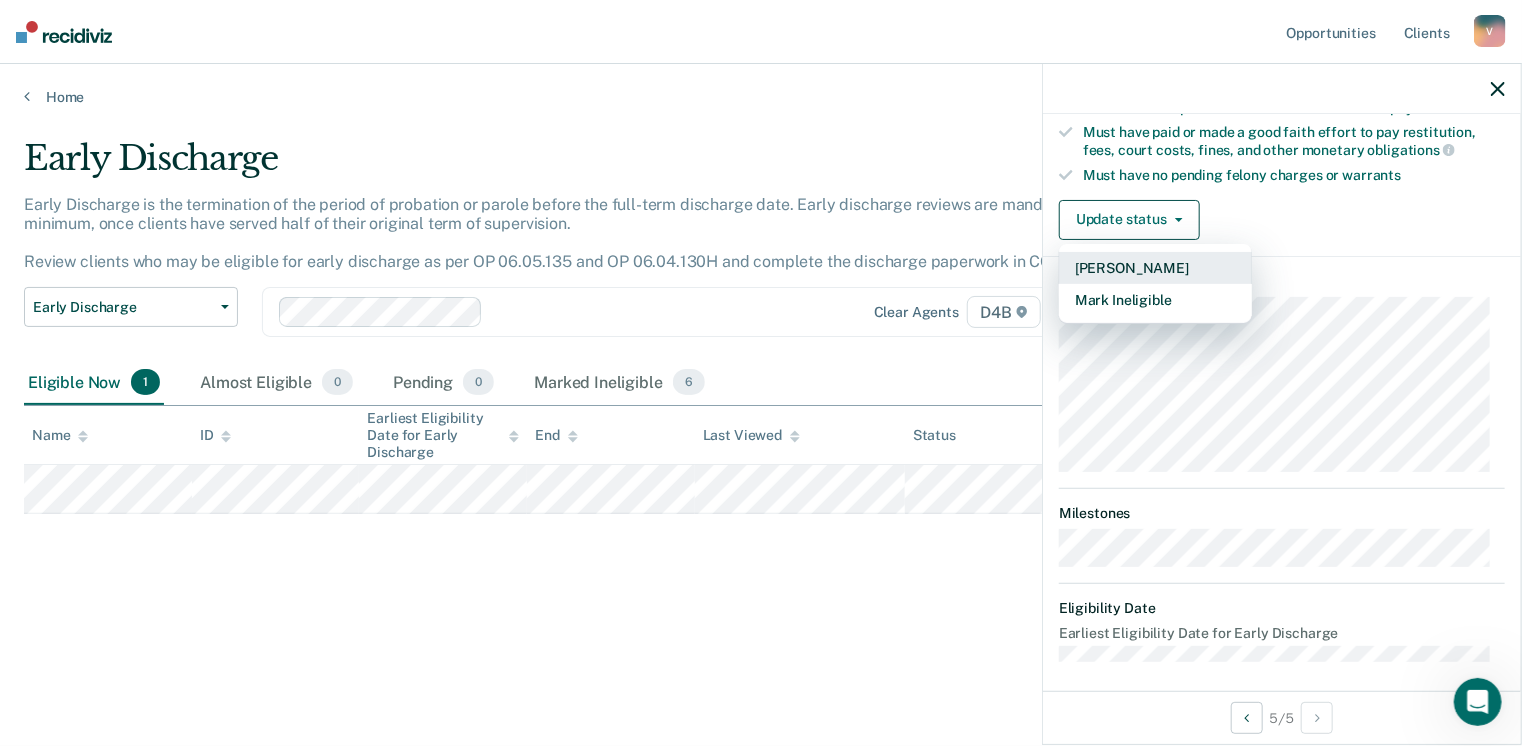 click on "[PERSON_NAME]" at bounding box center [1155, 268] 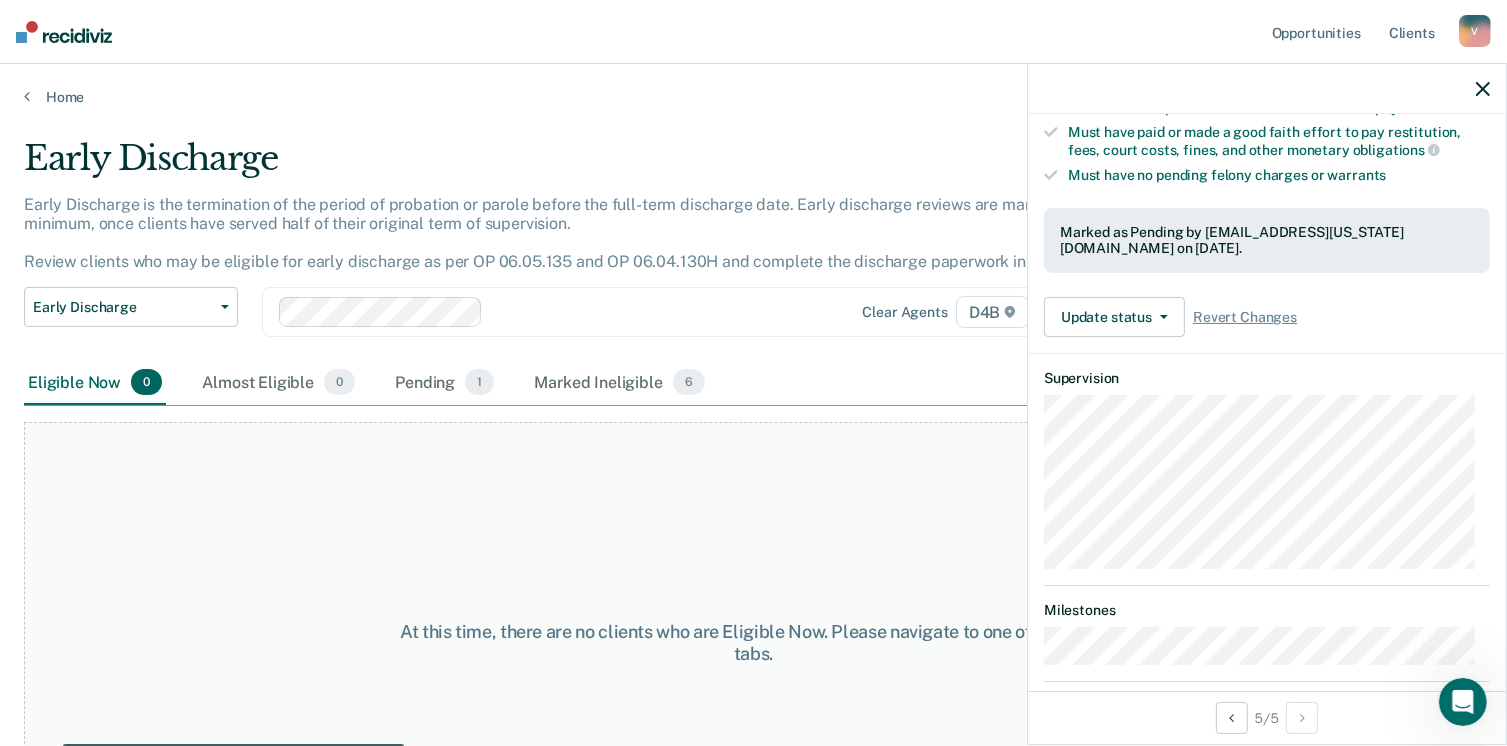 scroll, scrollTop: 639, scrollLeft: 0, axis: vertical 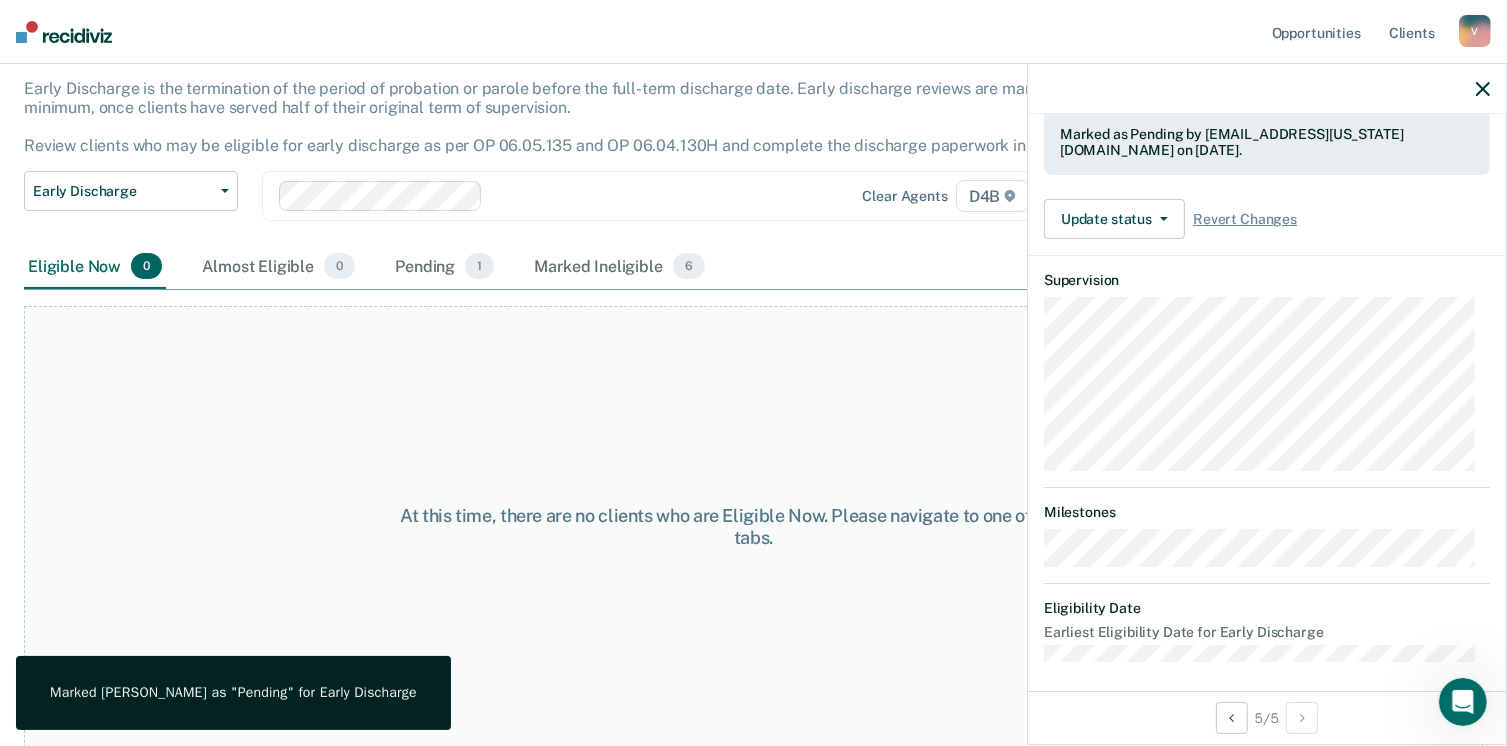 click on "At this time, there are no clients who are Eligible Now. Please navigate to one of the other tabs." at bounding box center [753, 527] 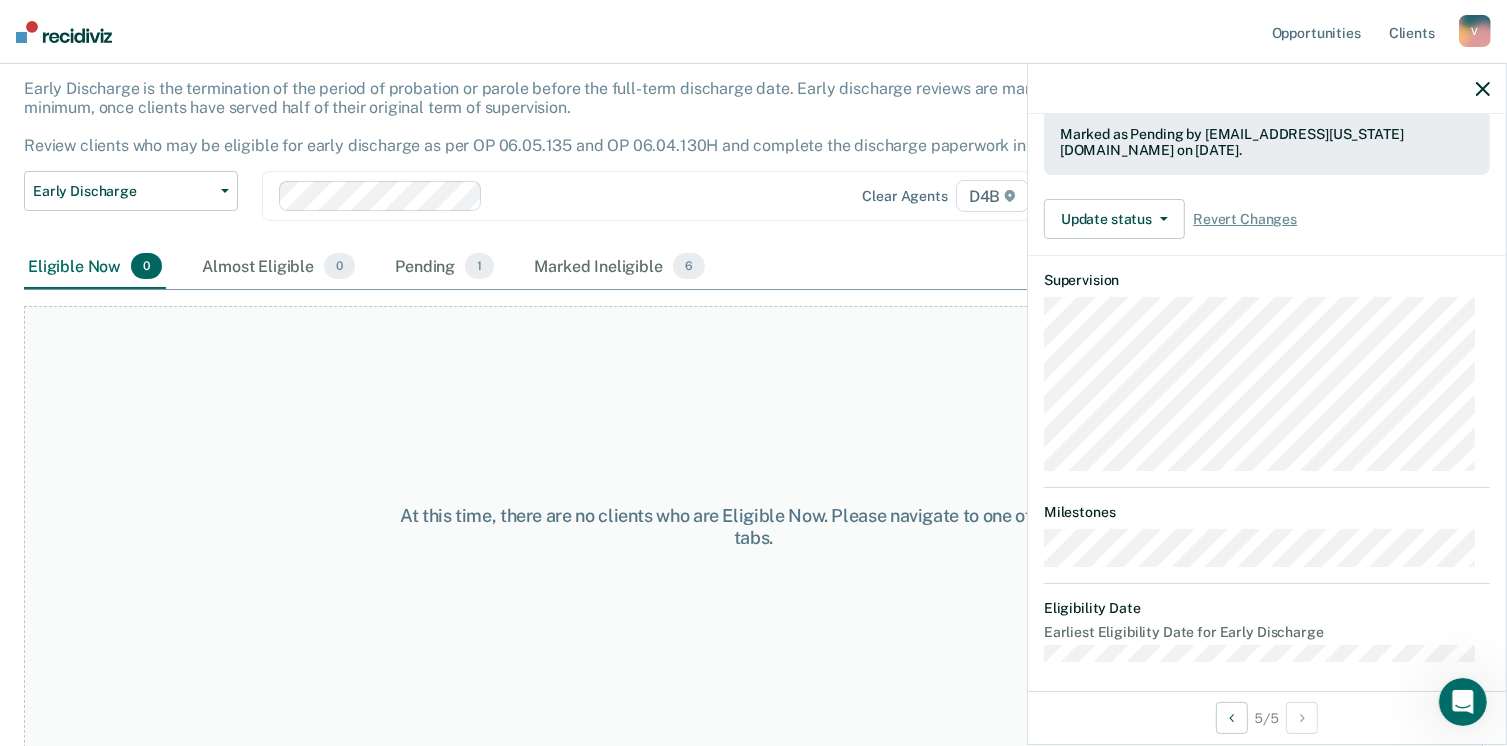 click at bounding box center [1267, 89] 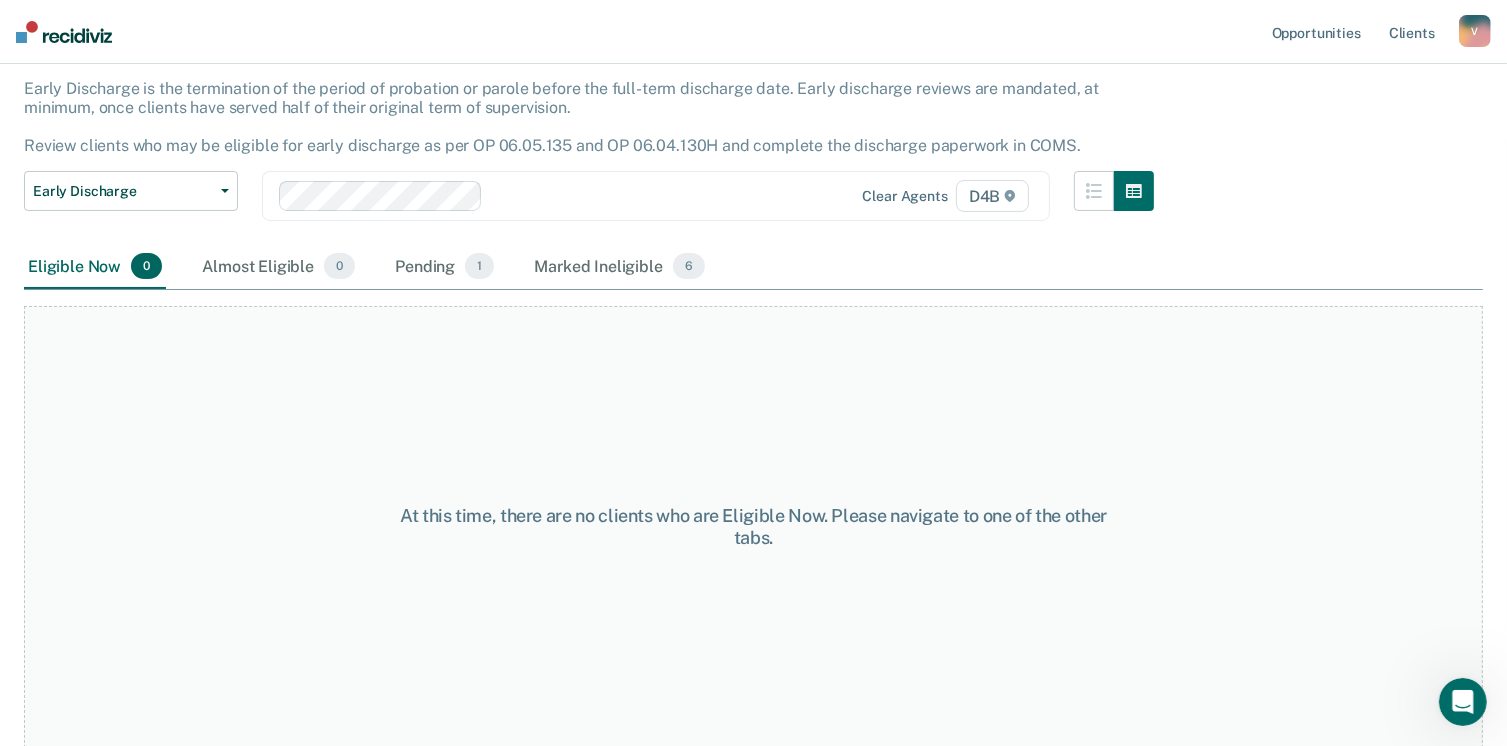 scroll, scrollTop: 0, scrollLeft: 0, axis: both 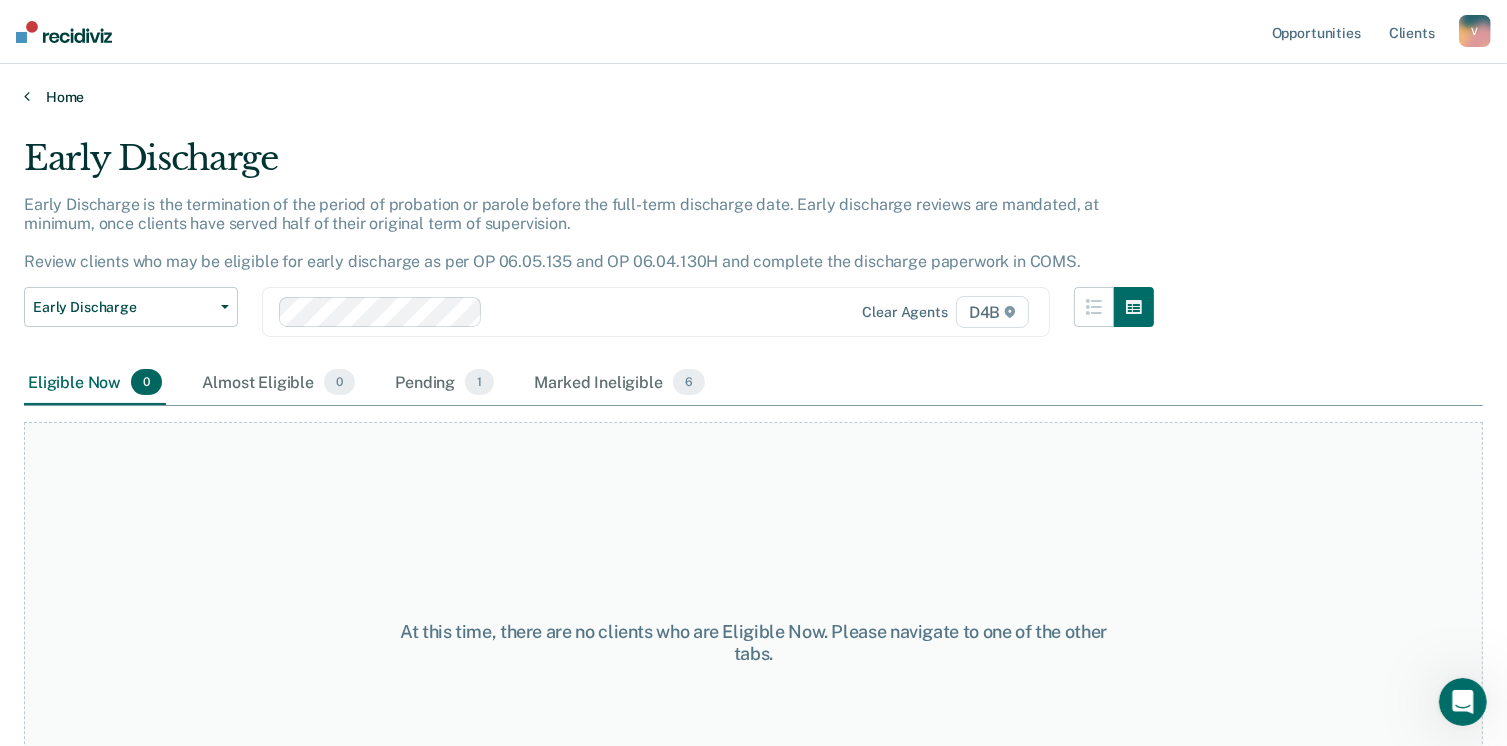 click on "Home" at bounding box center [753, 97] 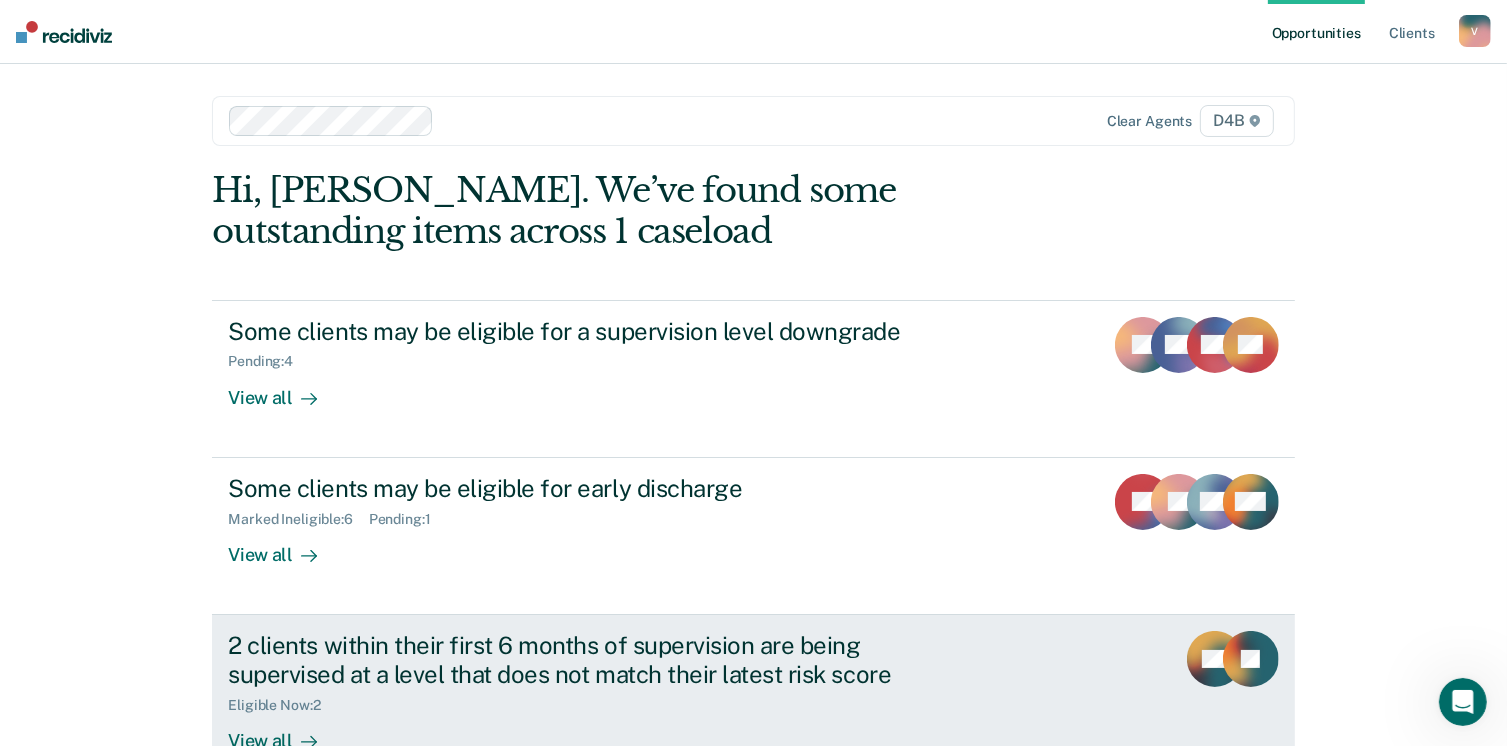 click on "2 clients within their first 6 months of supervision are being supervised at a level that does not match their latest risk score" at bounding box center (579, 660) 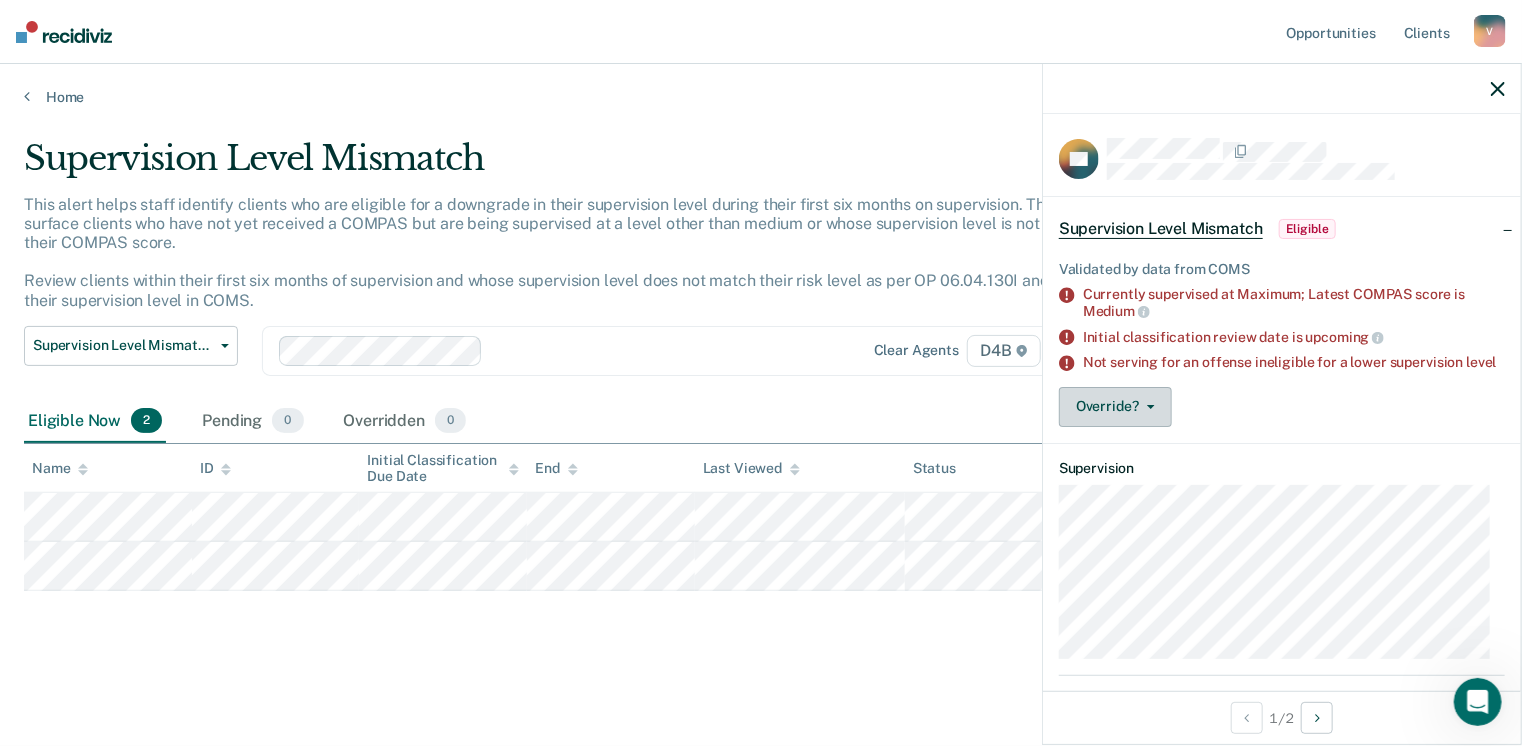 click on "Override?" at bounding box center (1115, 407) 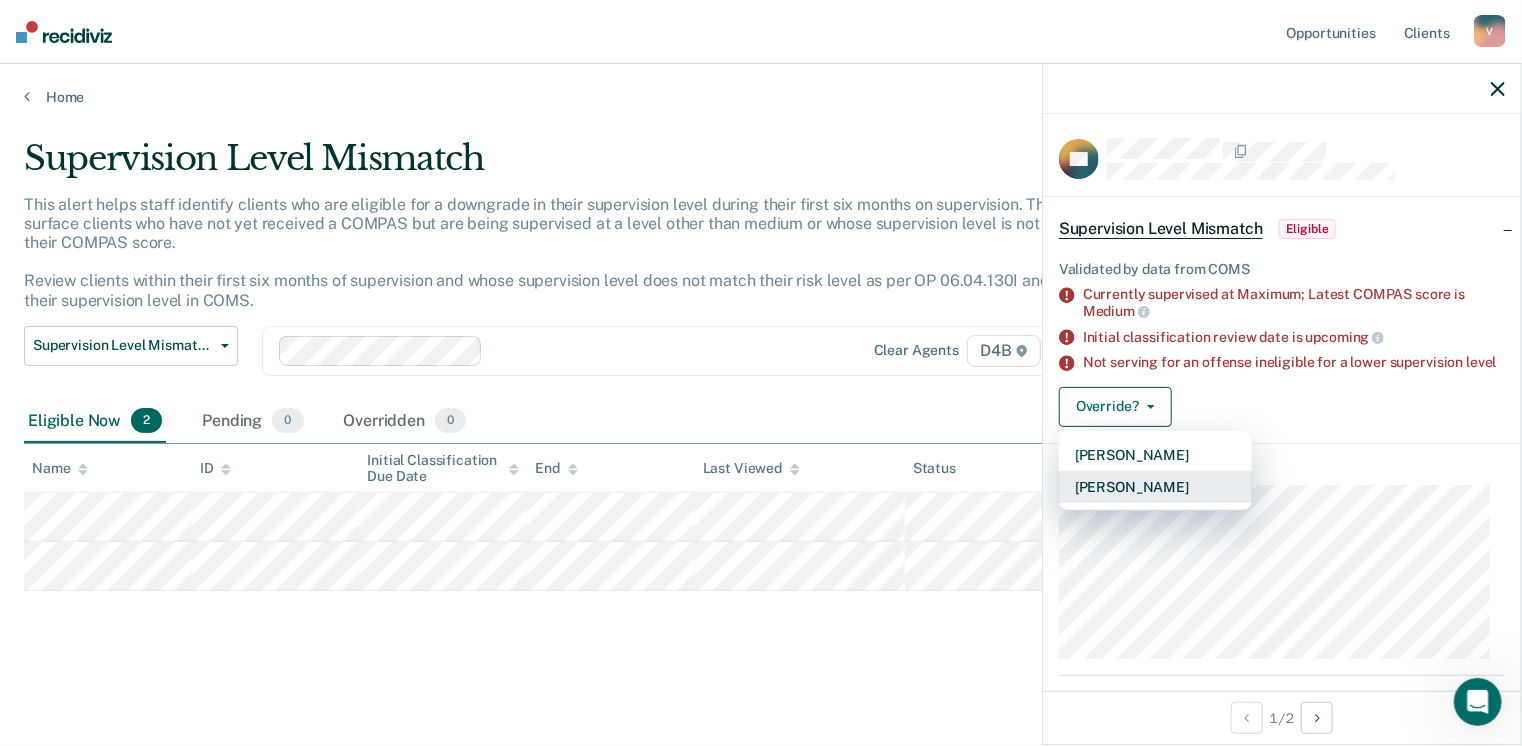 click on "[PERSON_NAME]" at bounding box center (1155, 487) 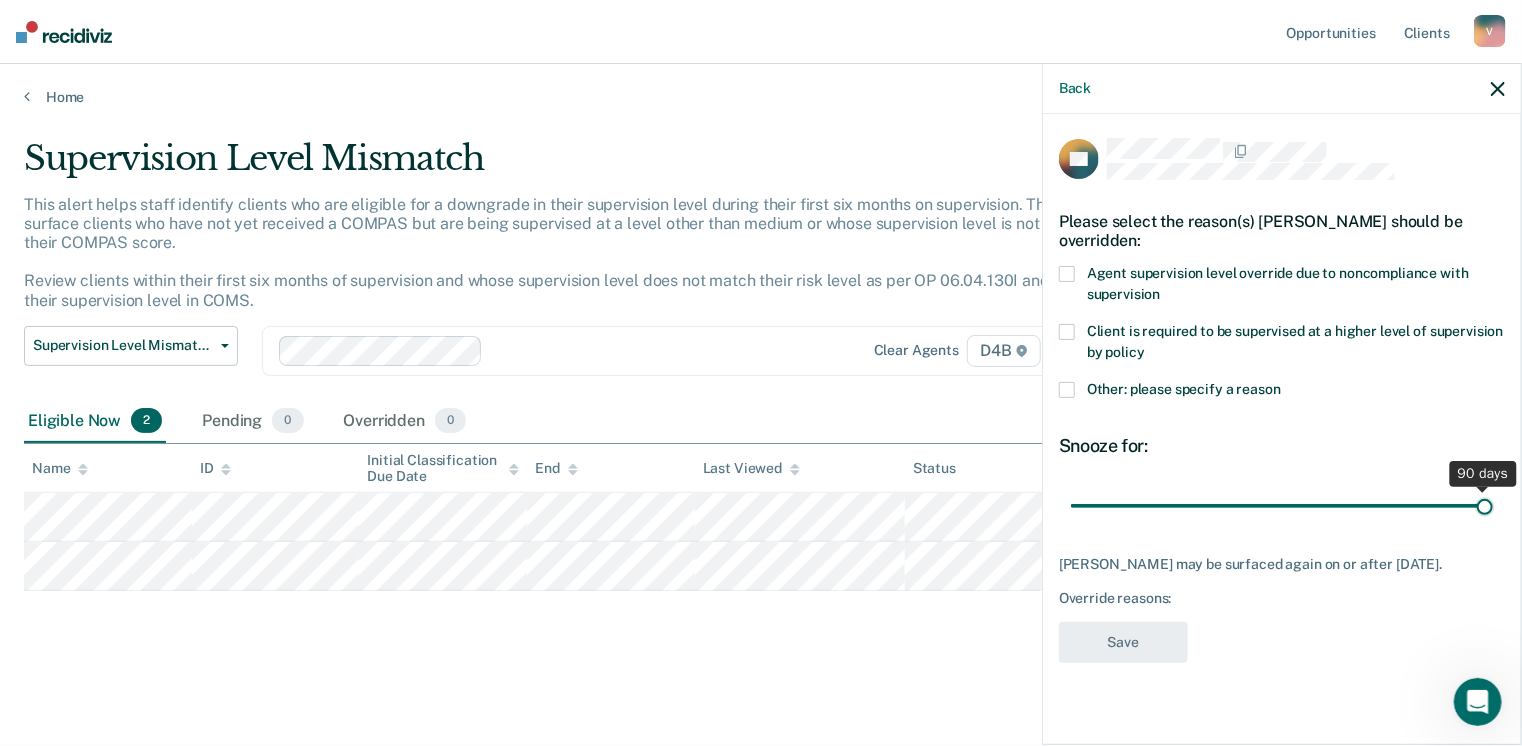 drag, startPoint x: 1212, startPoint y: 501, endPoint x: 1528, endPoint y: 521, distance: 316.6323 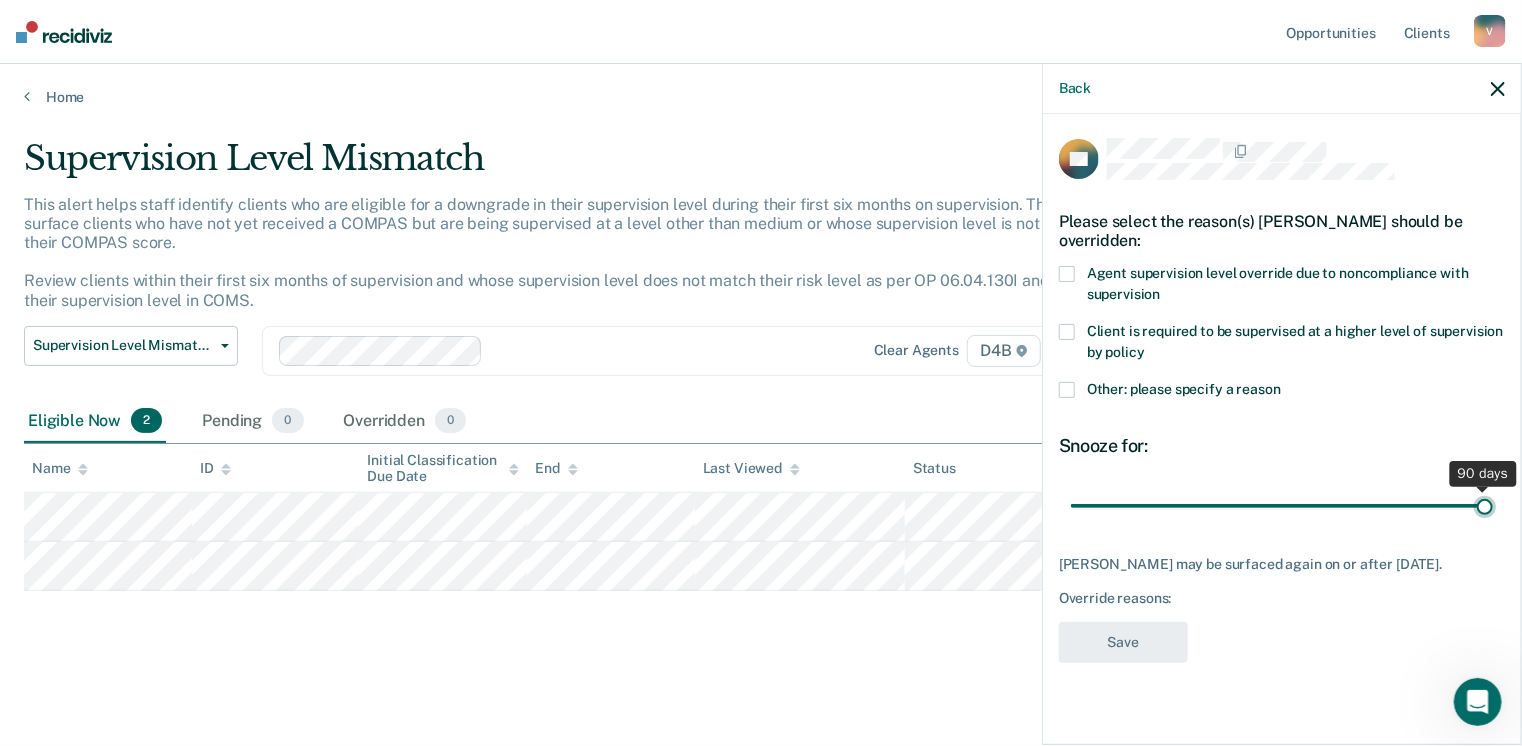 type on "90" 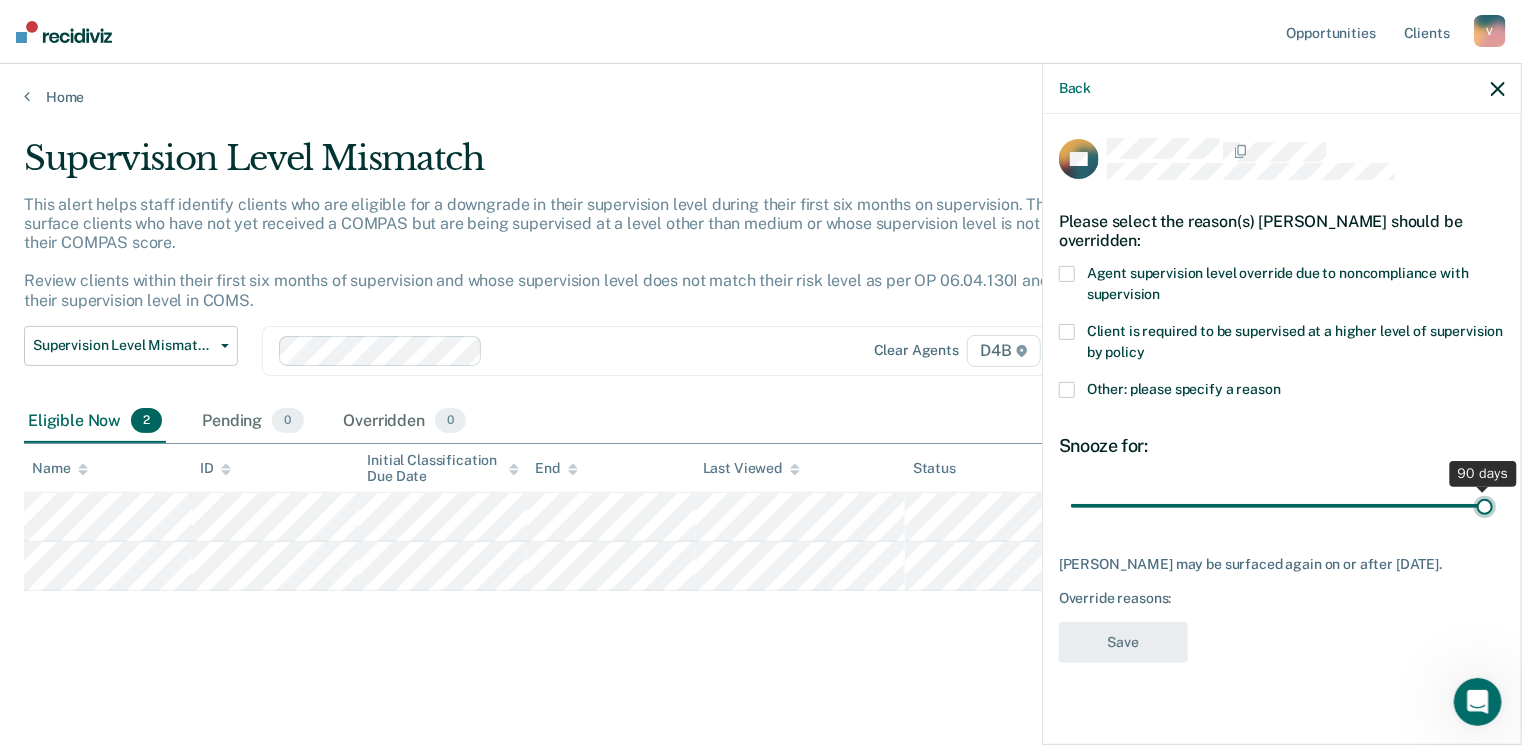 click at bounding box center [1282, 506] 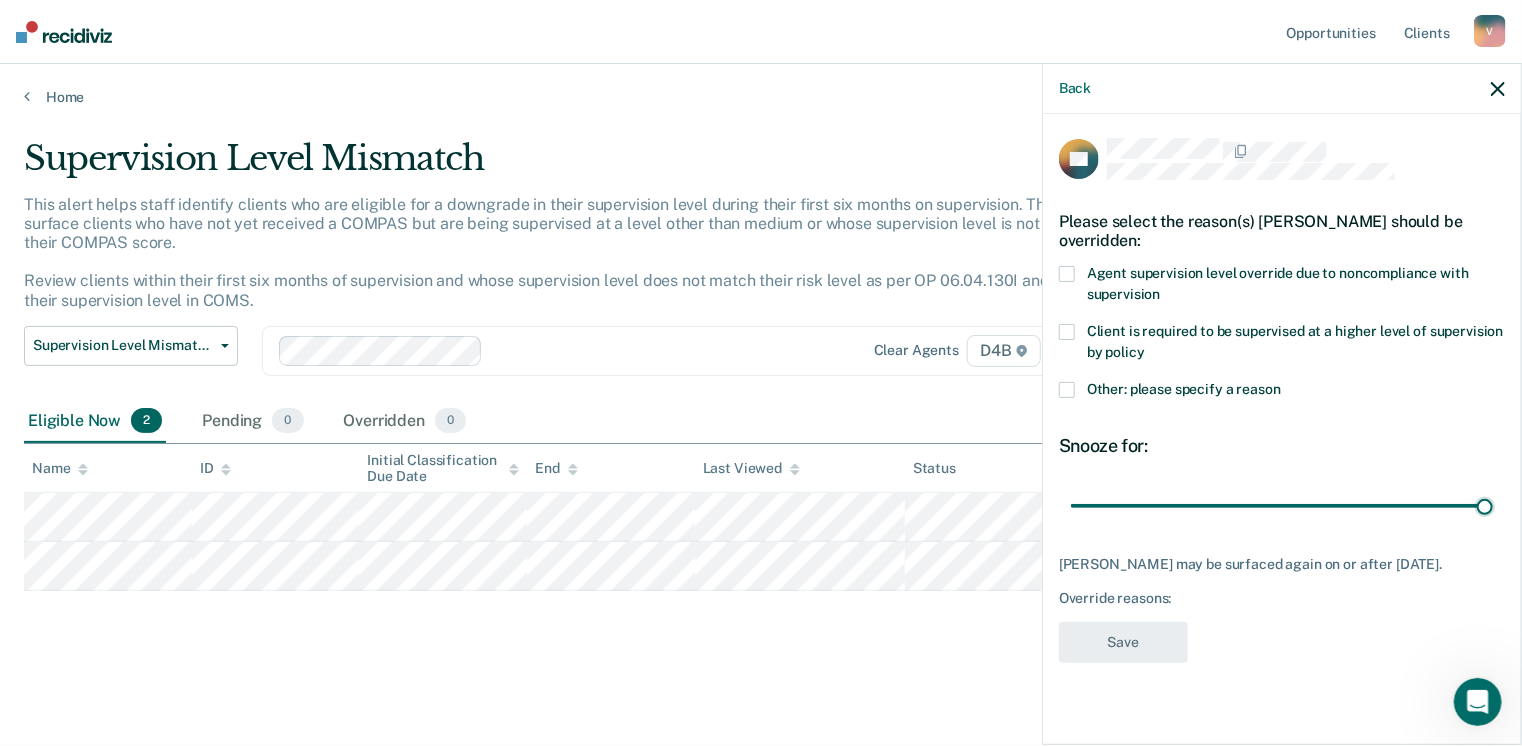 click at bounding box center [1067, 274] 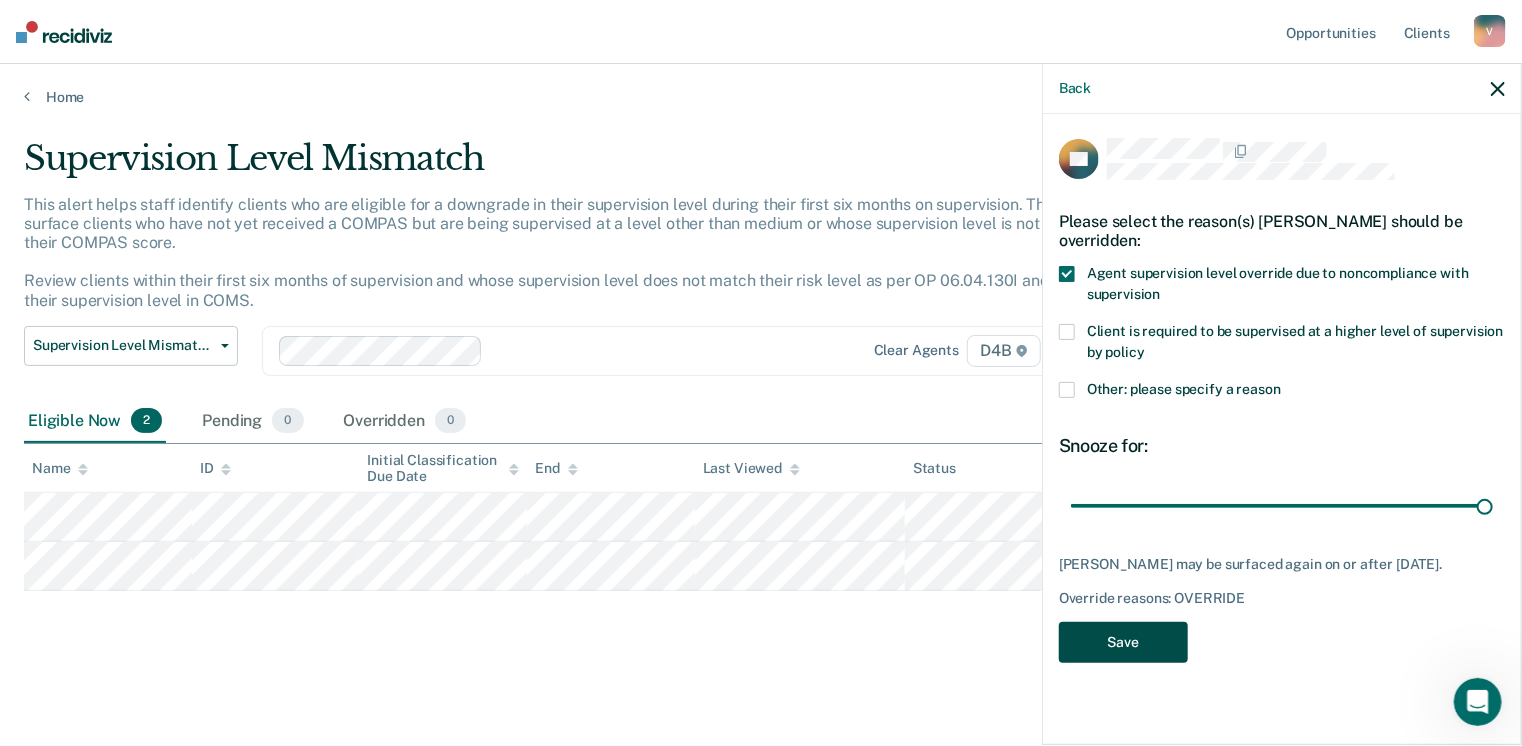 click on "Save" at bounding box center (1123, 642) 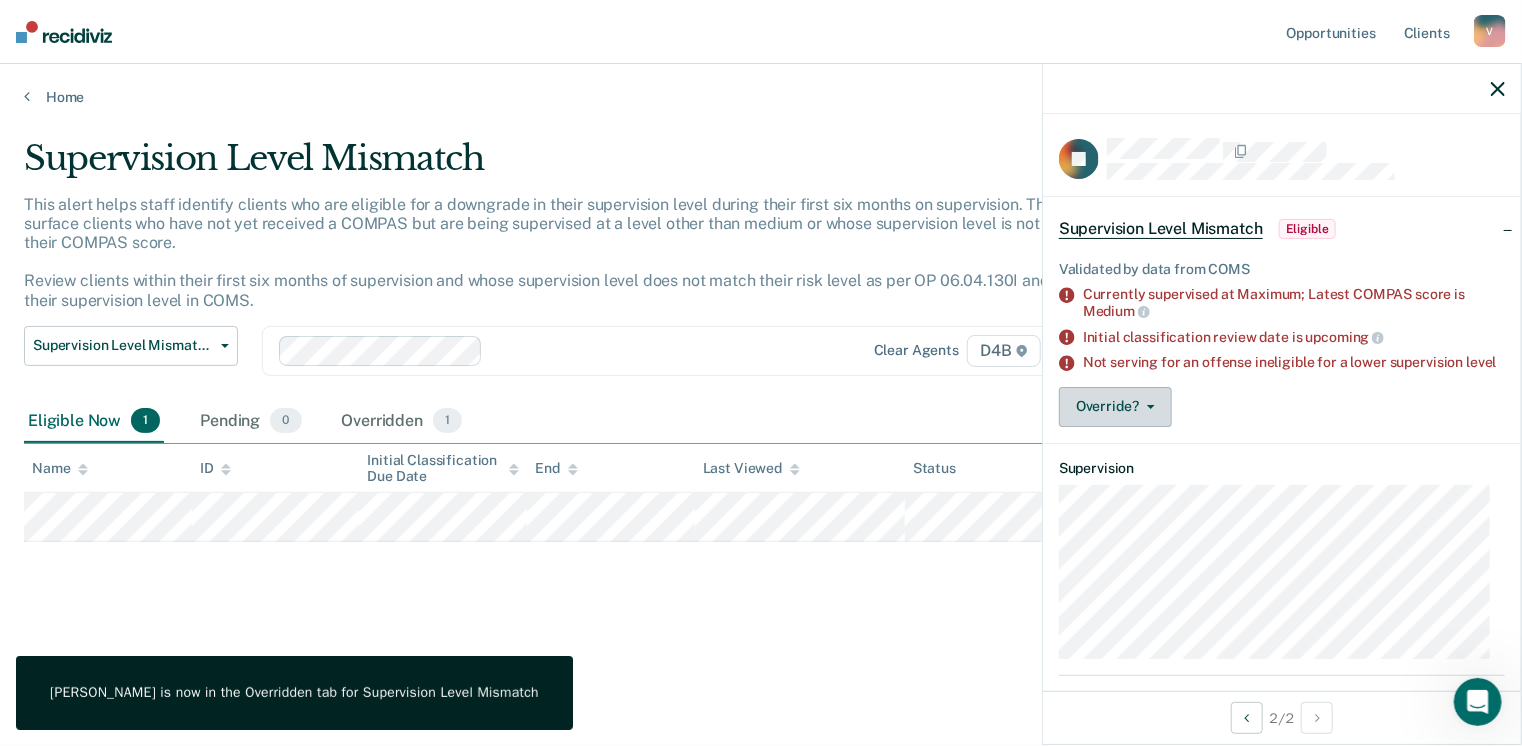 click on "Override?" at bounding box center [1115, 407] 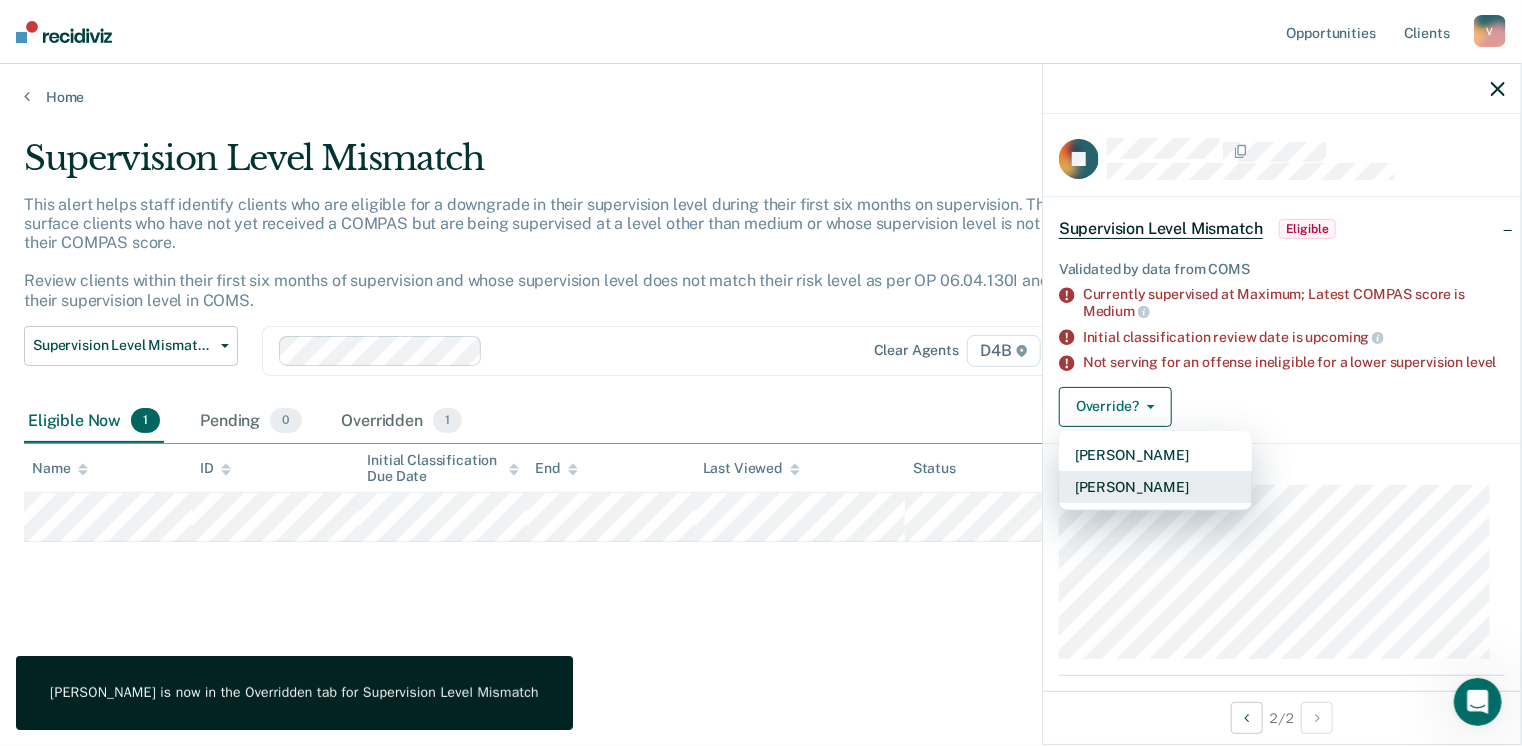 click on "[PERSON_NAME]" at bounding box center (1155, 487) 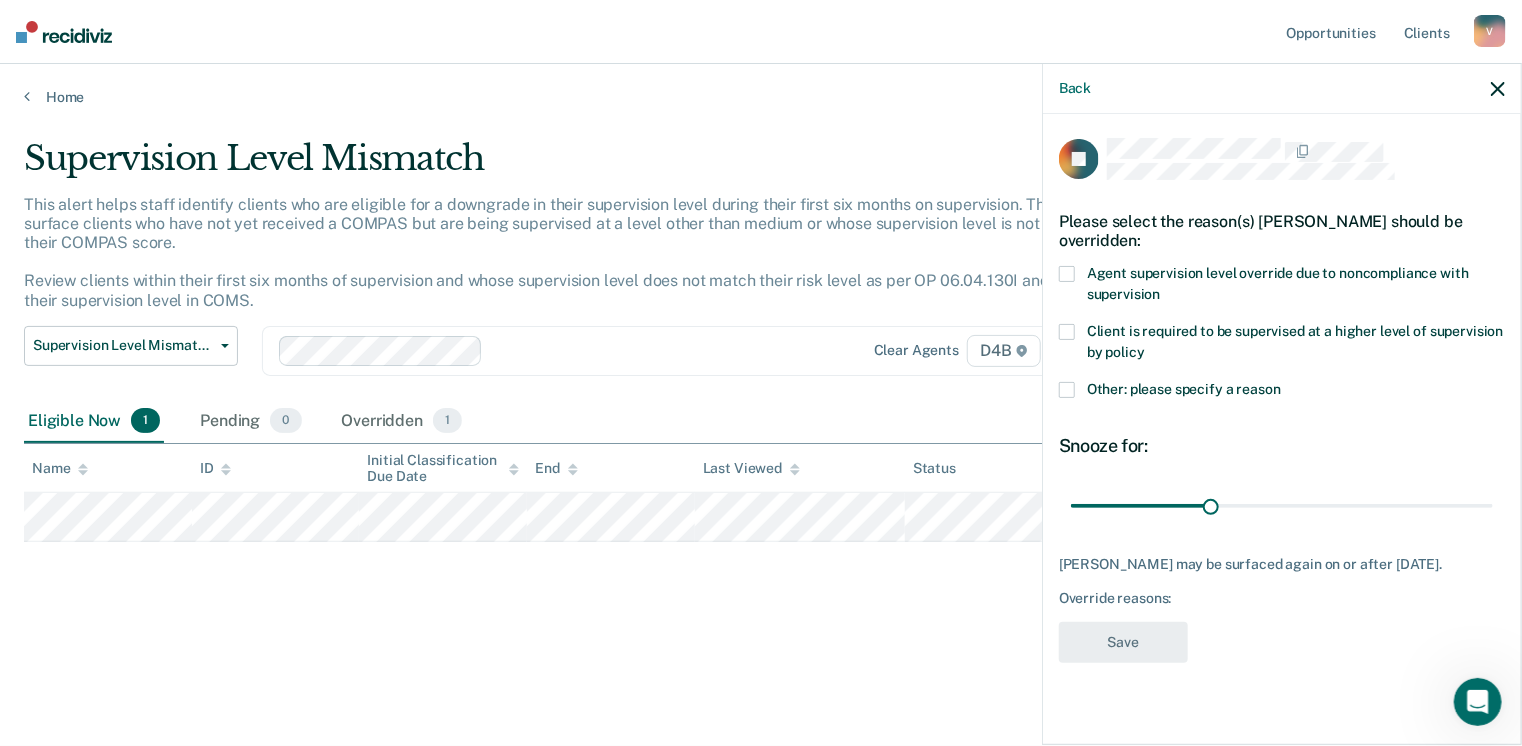 click on "LJ   Please select the reason(s) [PERSON_NAME] should be overridden: Agent supervision level override due to noncompliance with supervision Client is required to be supervised at a higher level of supervision by policy Other: please specify a reason Snooze for: 30 days [PERSON_NAME] may be surfaced again on or after [DATE]. Override reasons:  Save" at bounding box center [1282, 427] 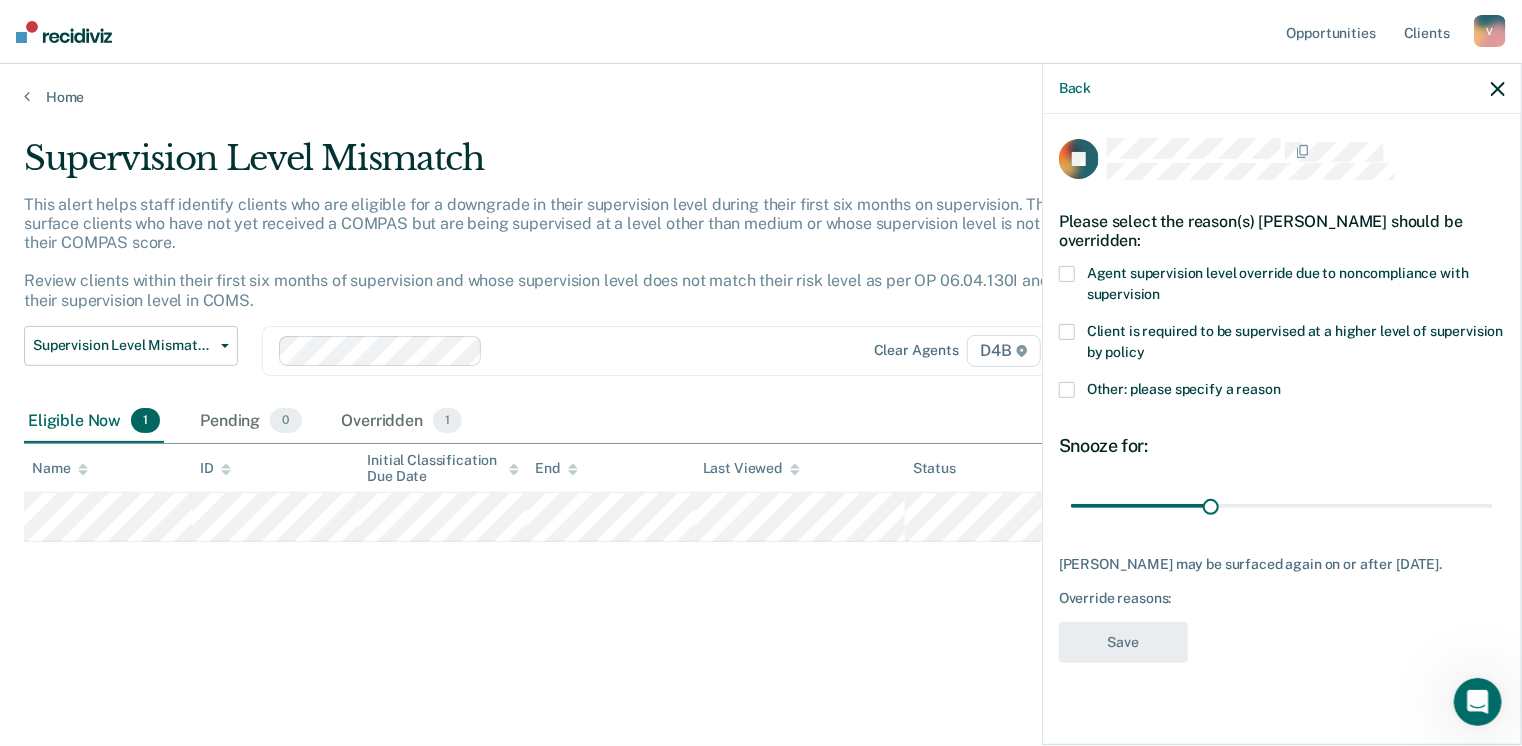 click at bounding box center (1067, 332) 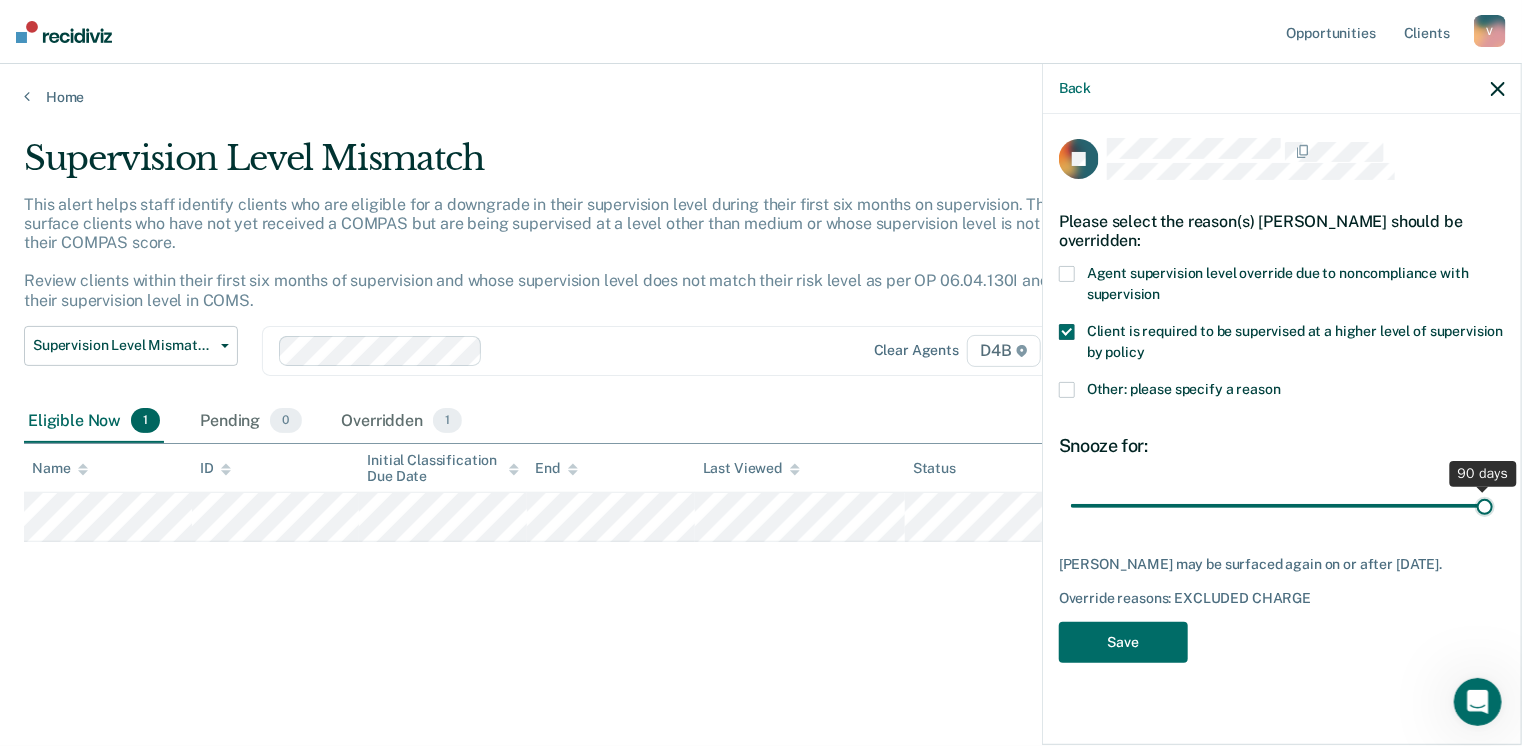 drag, startPoint x: 1214, startPoint y: 502, endPoint x: 1528, endPoint y: 497, distance: 314.0398 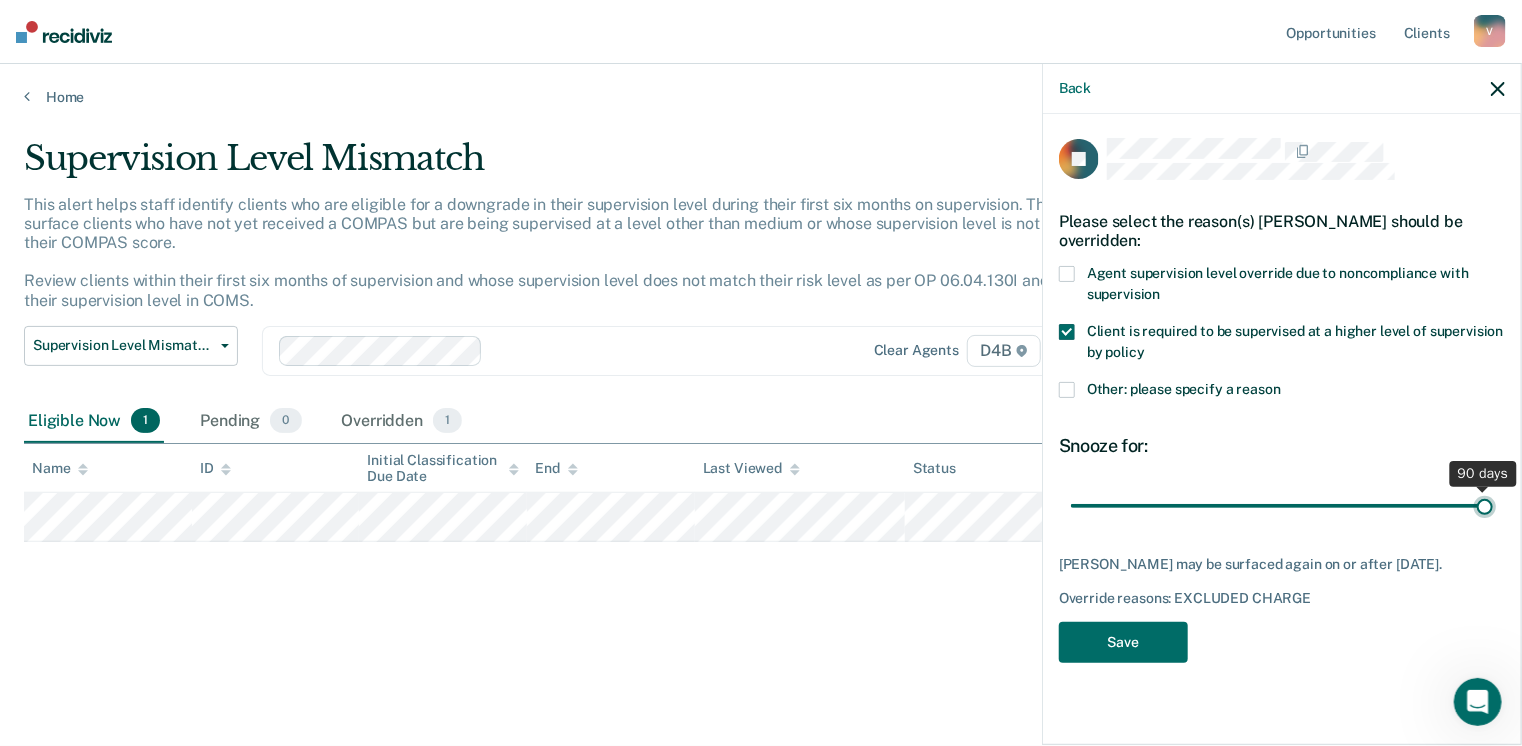 type on "90" 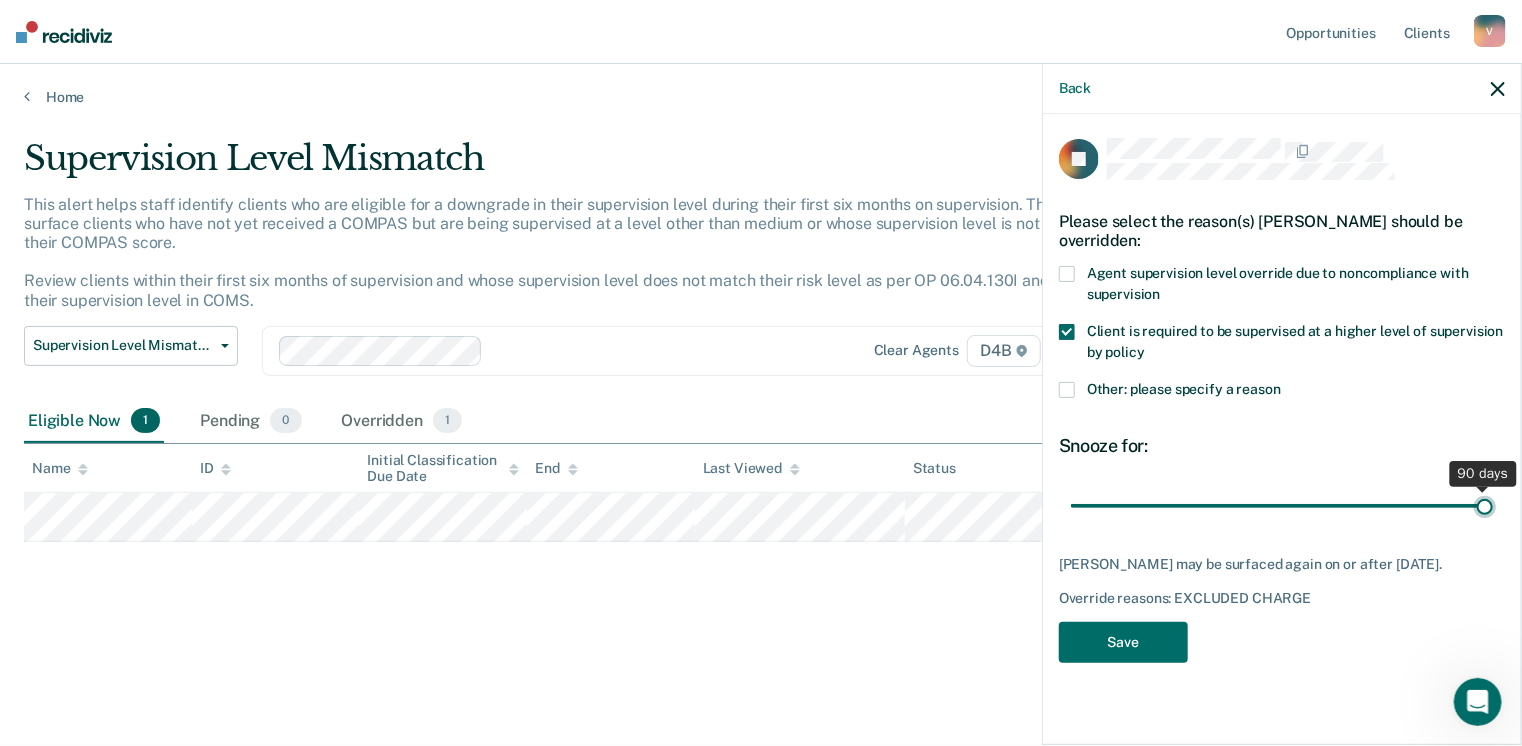 click at bounding box center (1282, 506) 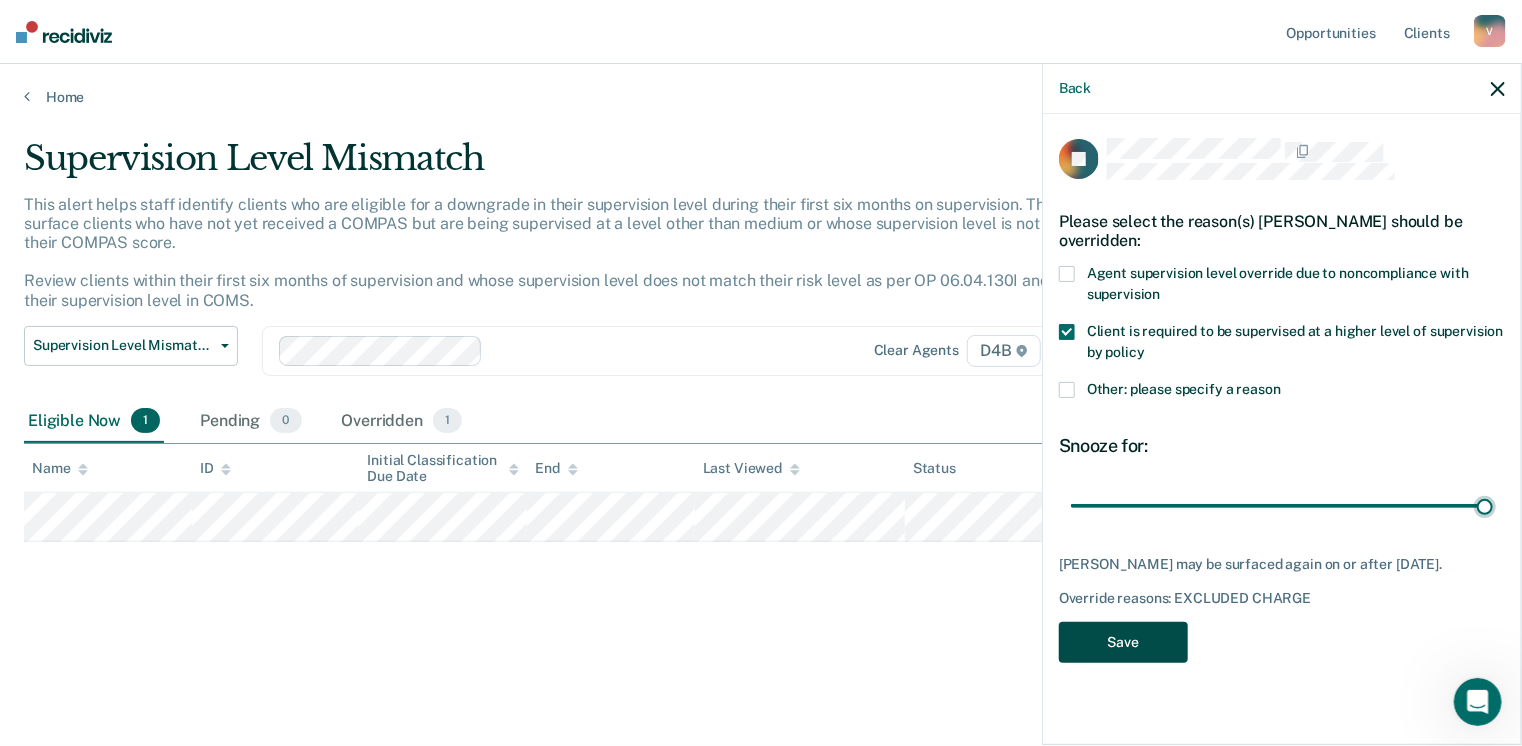 click on "Save" at bounding box center (1123, 642) 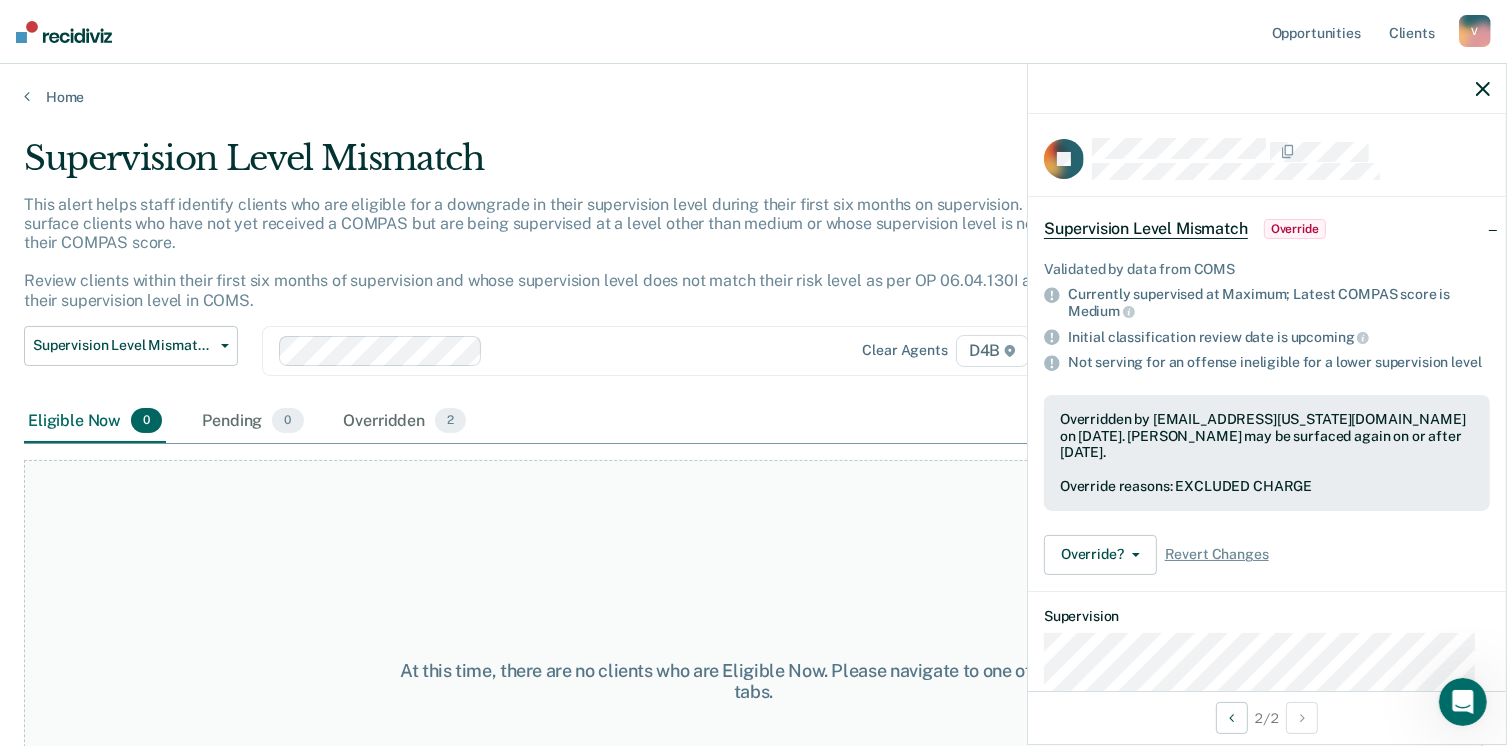 click on "Home" at bounding box center [753, 85] 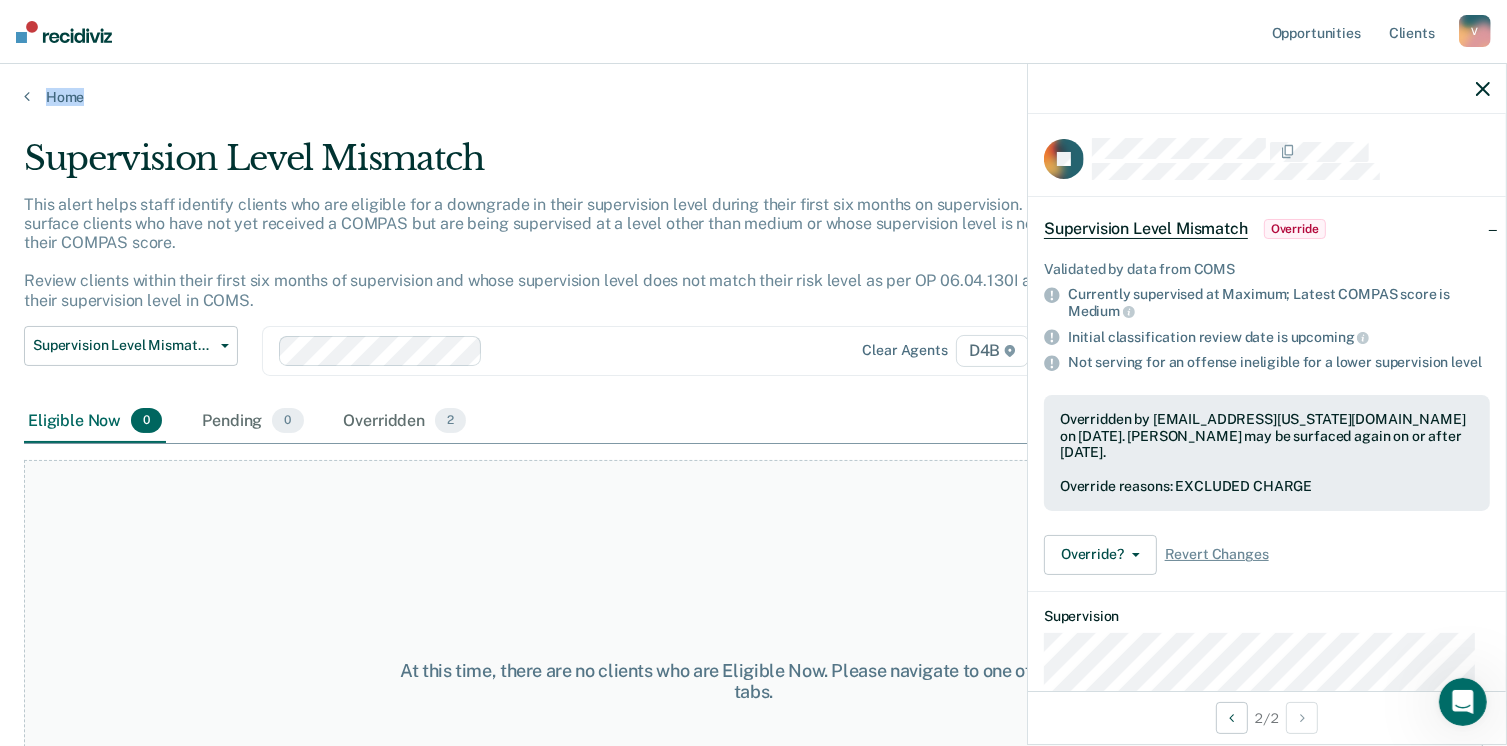 click on "Home" at bounding box center (753, 85) 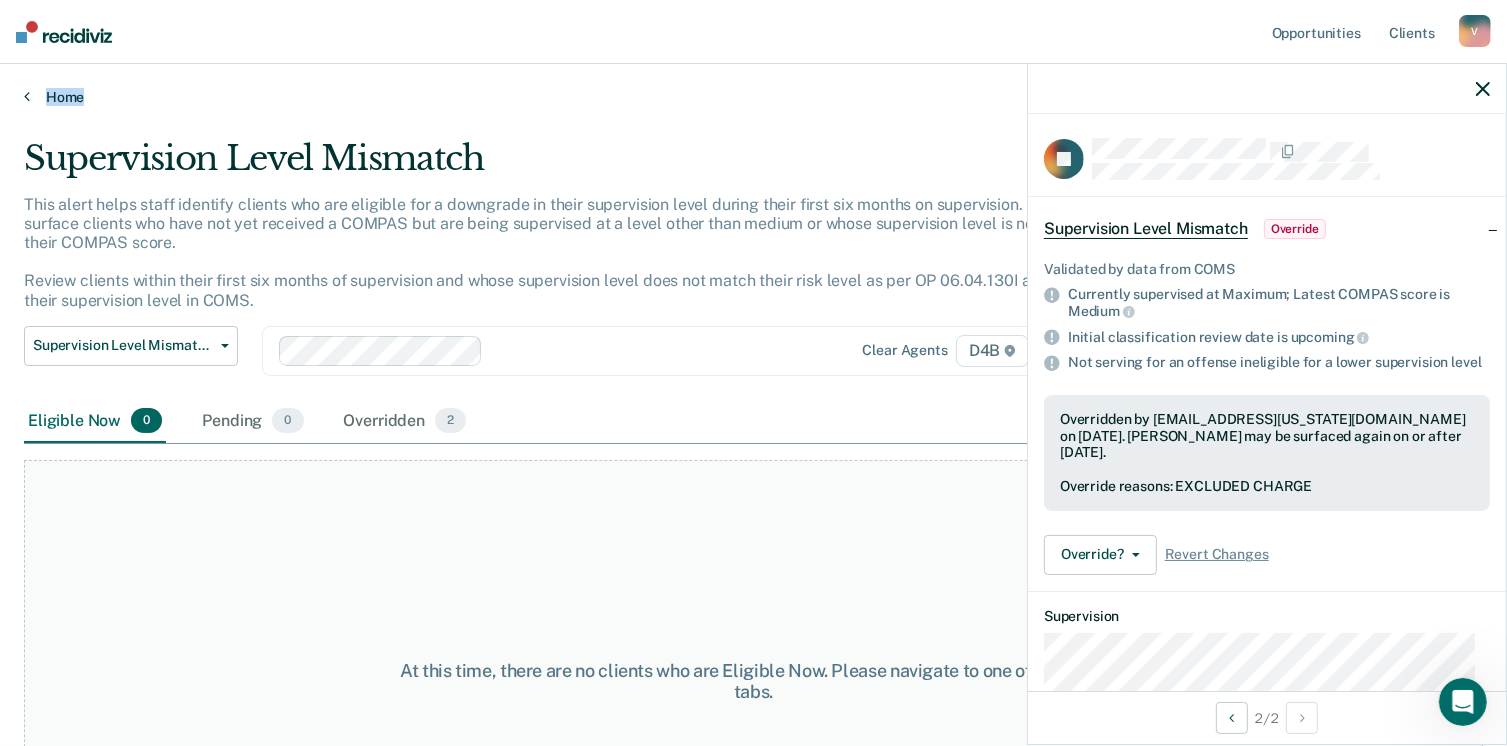 click on "Home" at bounding box center (753, 97) 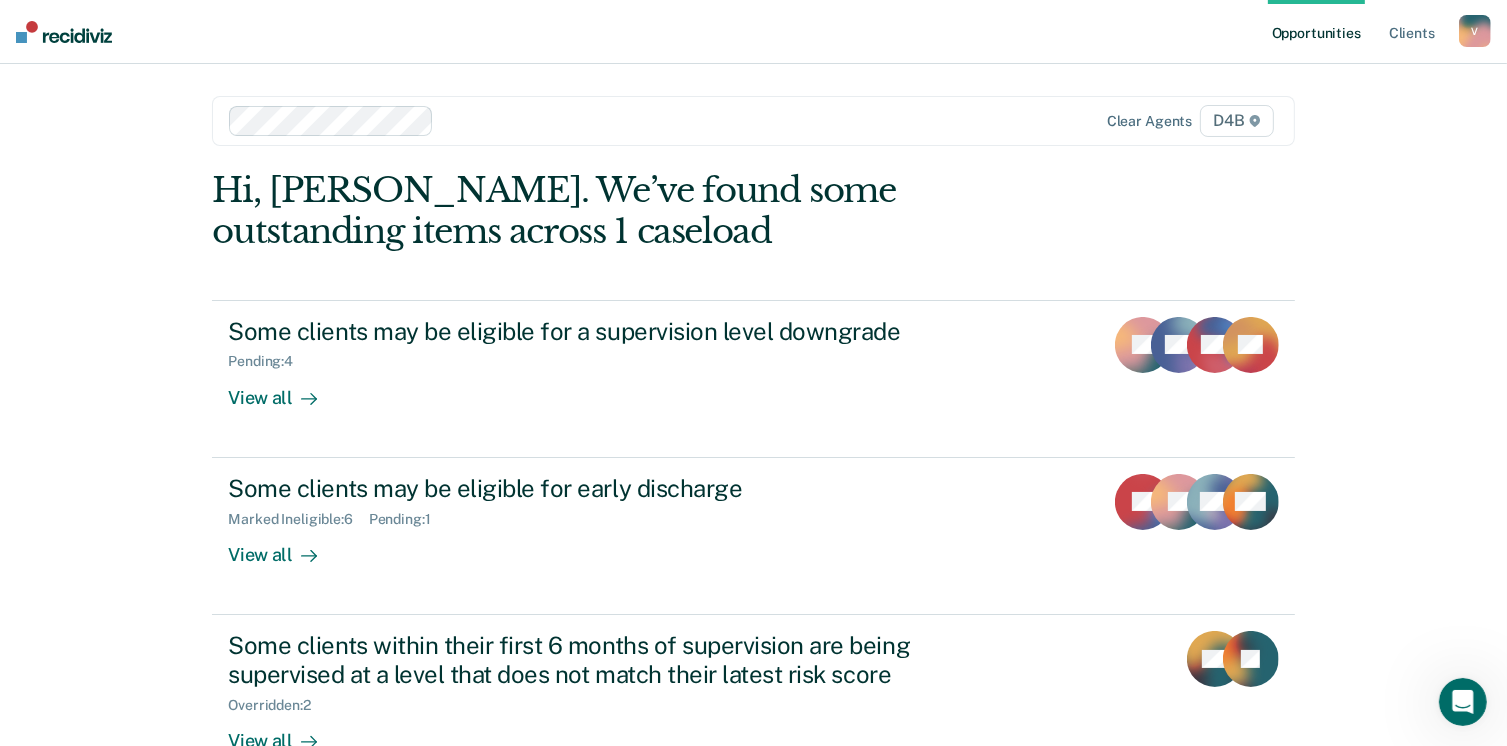 scroll, scrollTop: 133, scrollLeft: 0, axis: vertical 